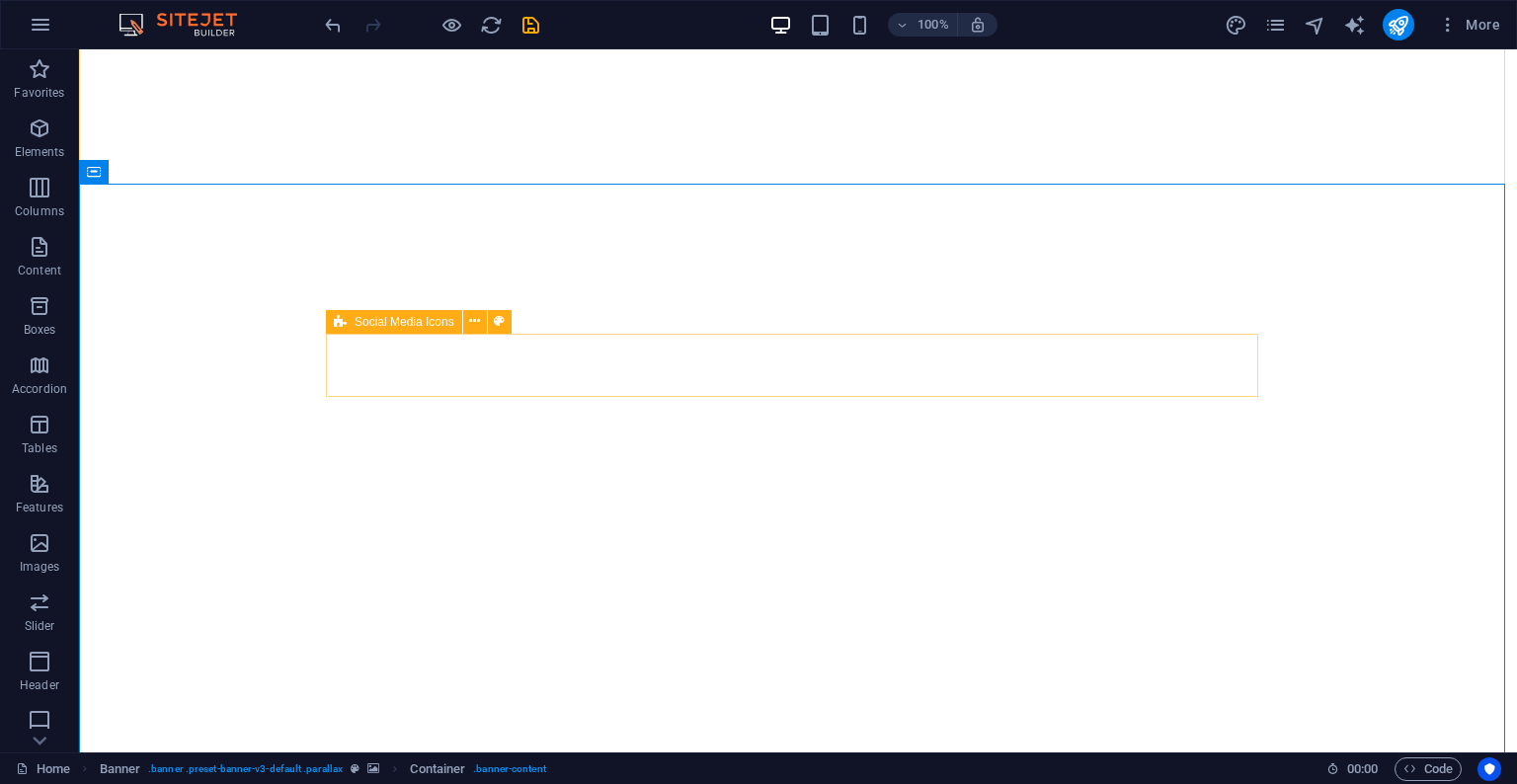 scroll, scrollTop: 0, scrollLeft: 0, axis: both 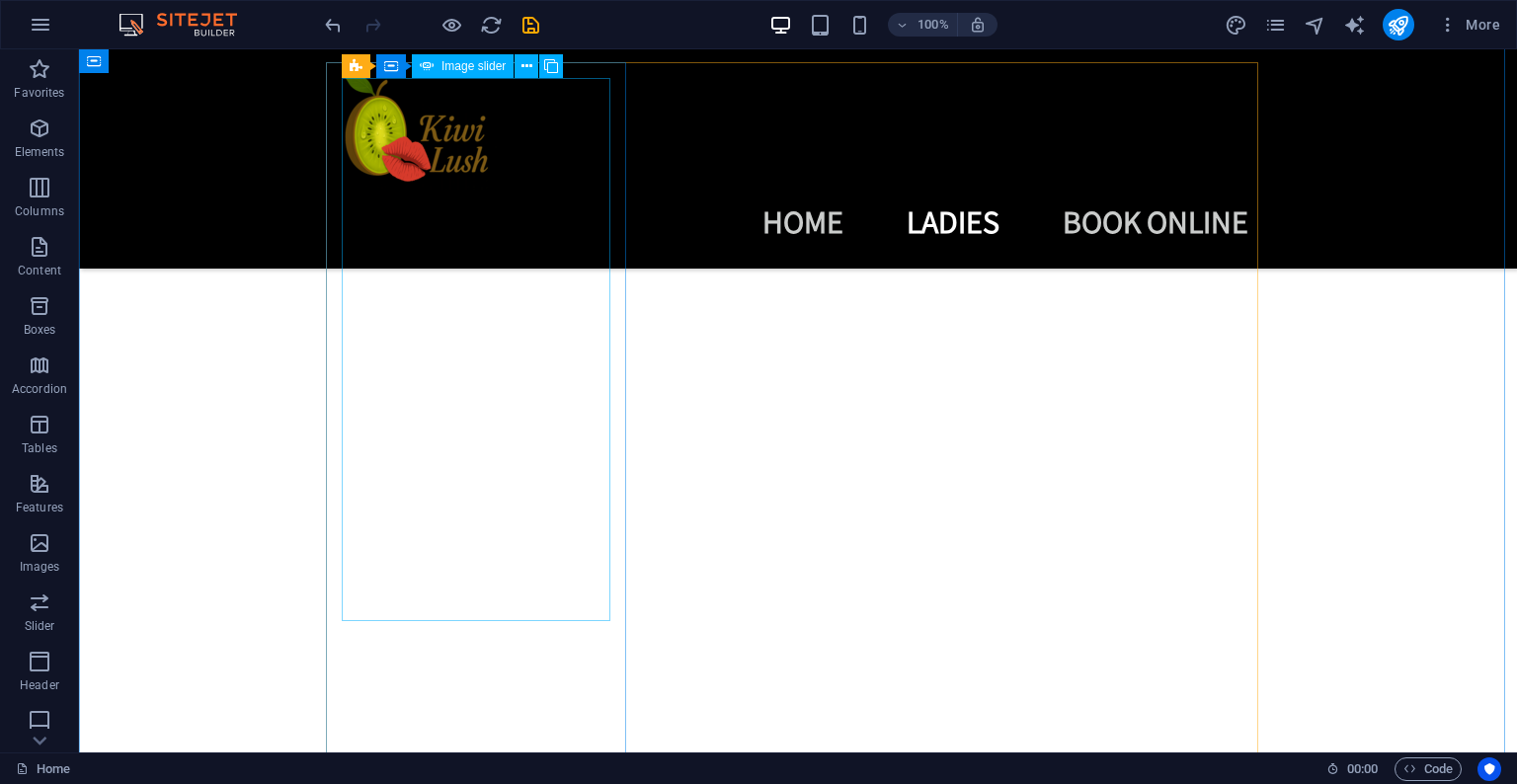 click at bounding box center [482, 2773] 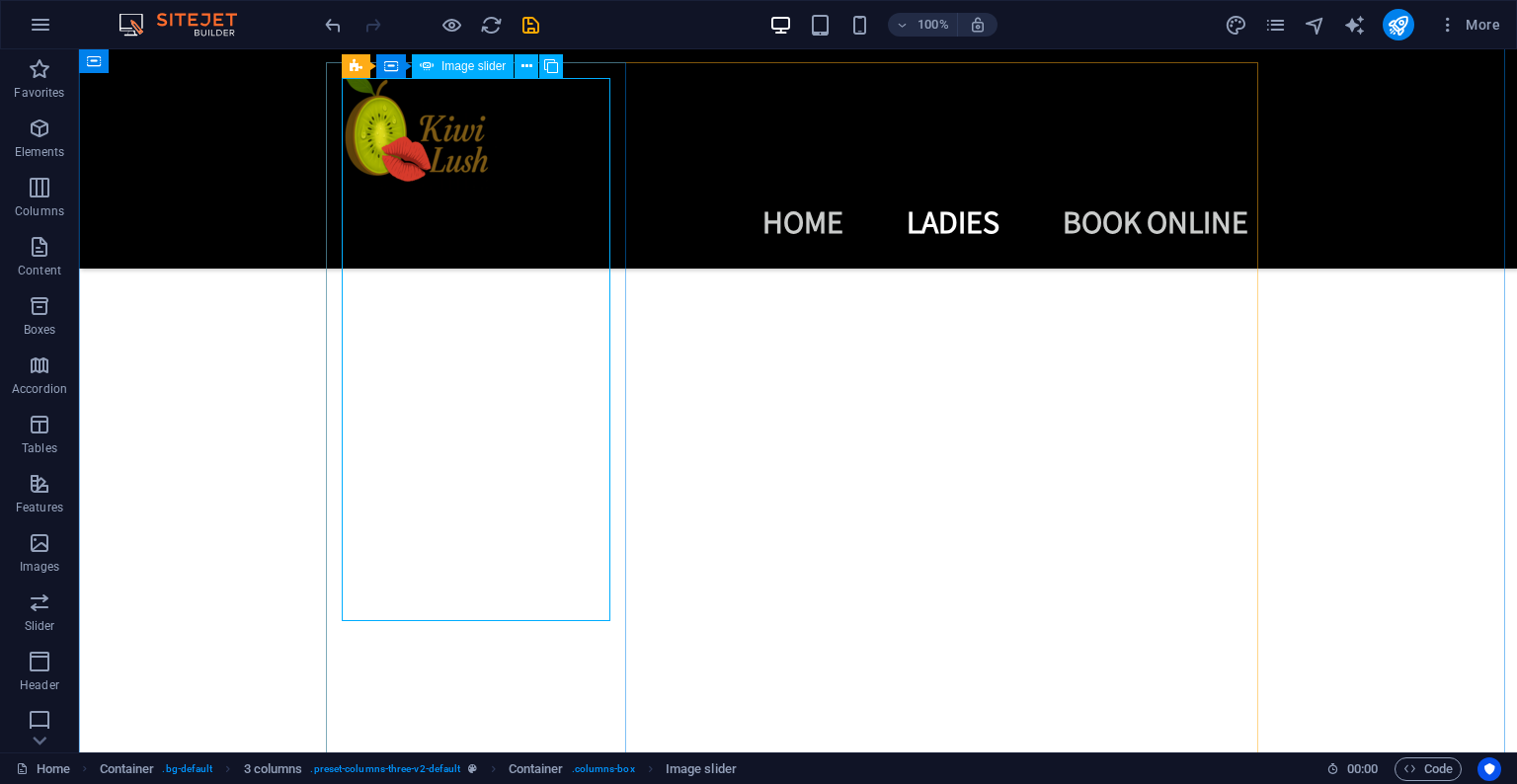 click at bounding box center [482, 2773] 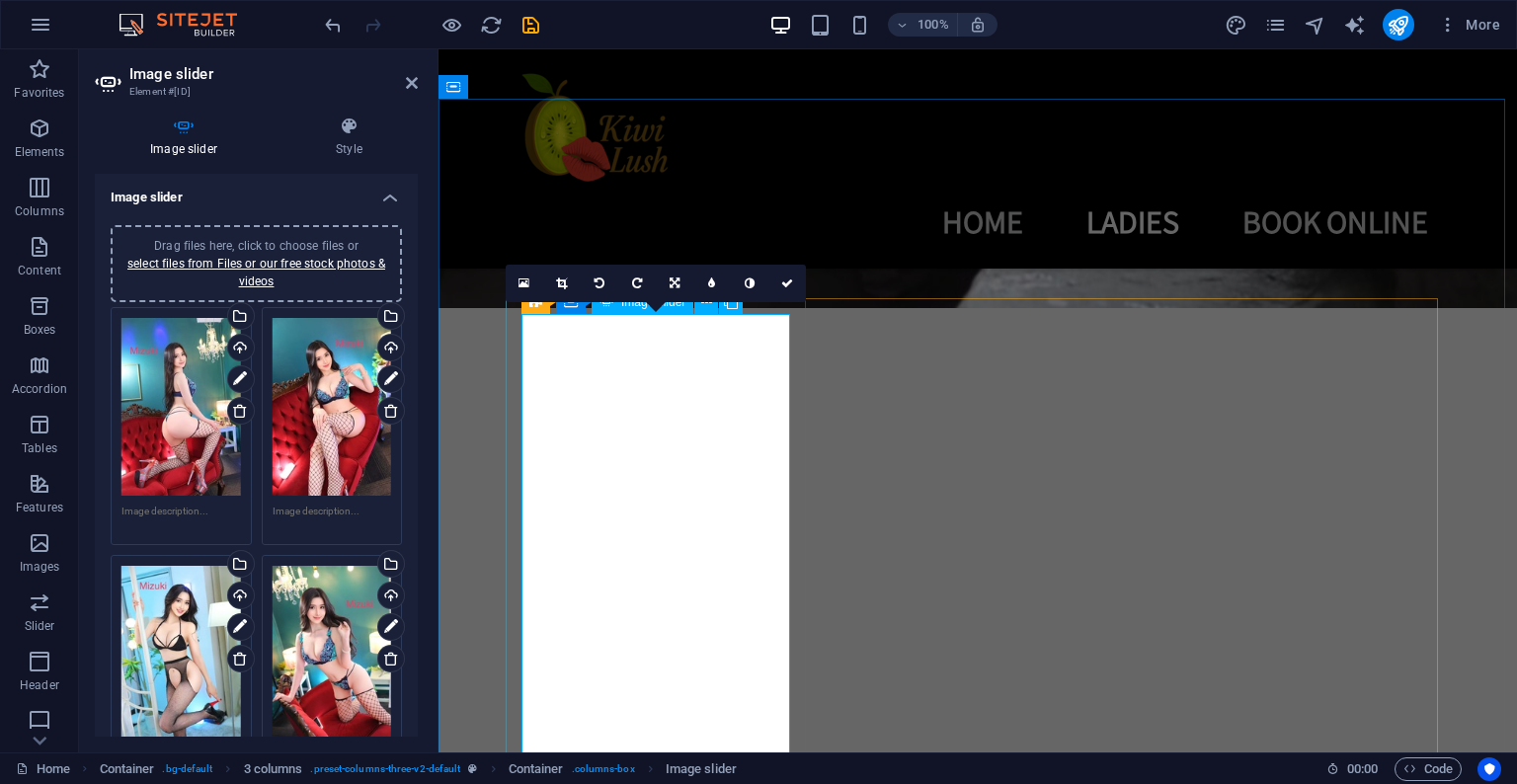 scroll, scrollTop: 1328, scrollLeft: 0, axis: vertical 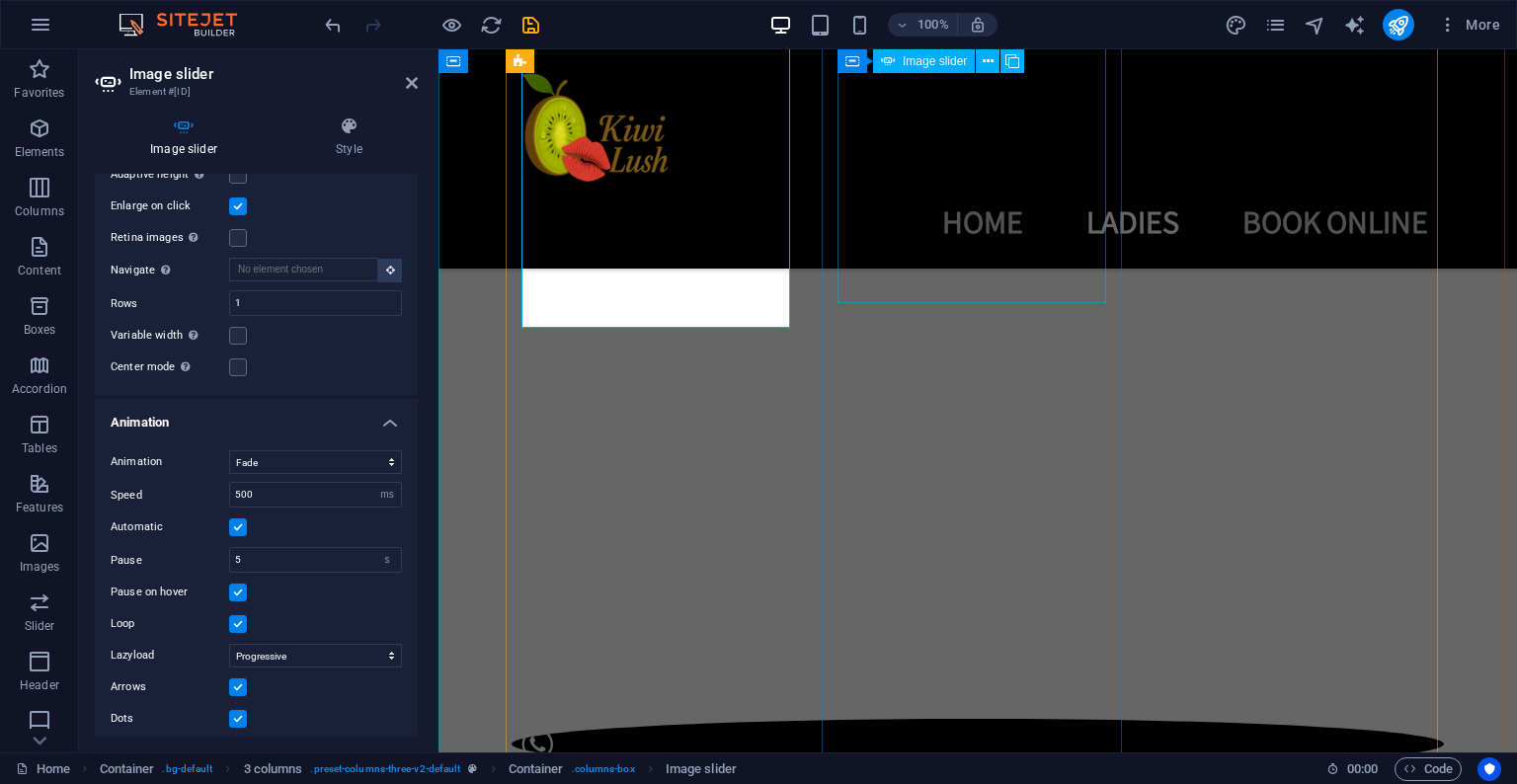click at bounding box center (662, 3926) 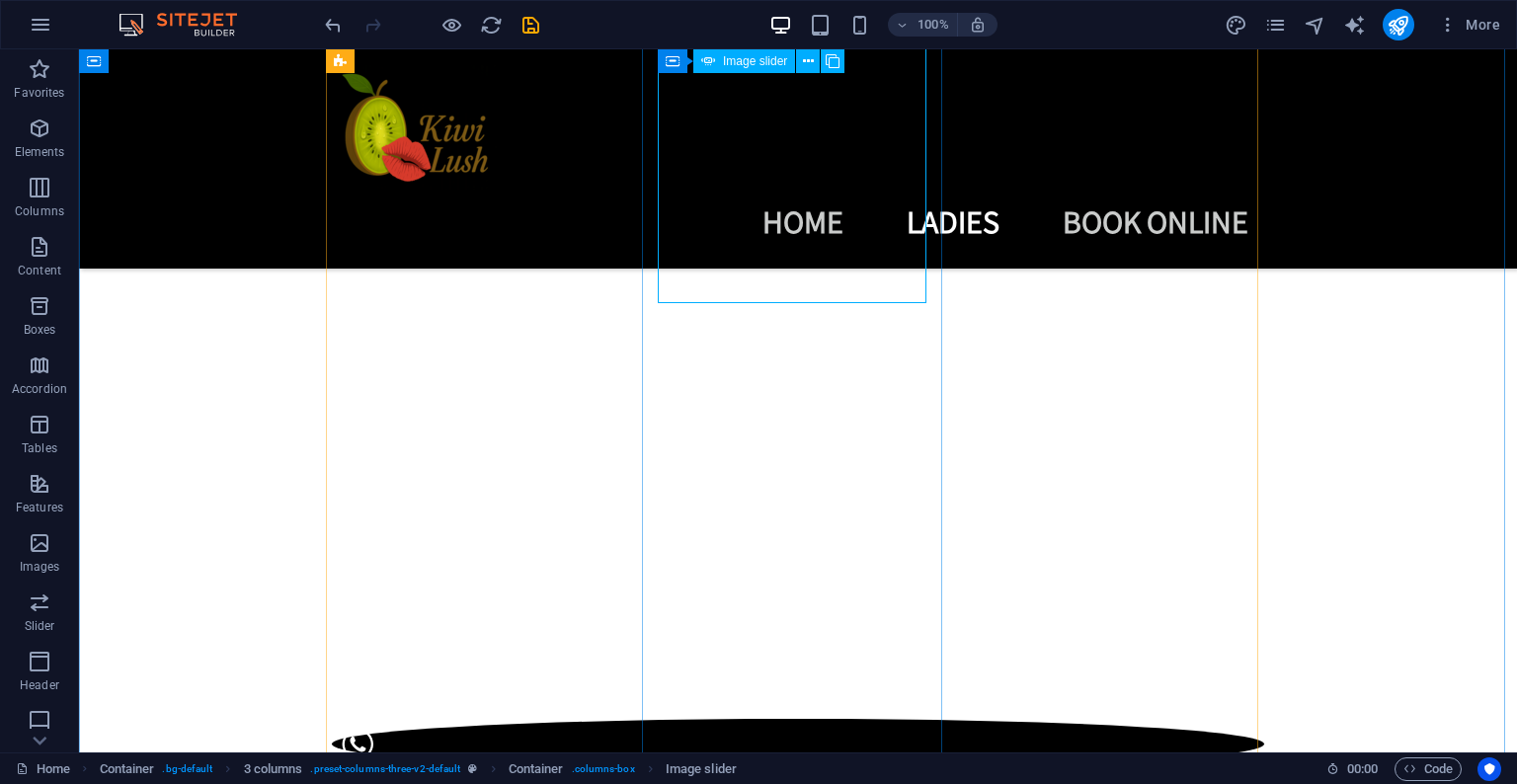 click at bounding box center [482, 3926] 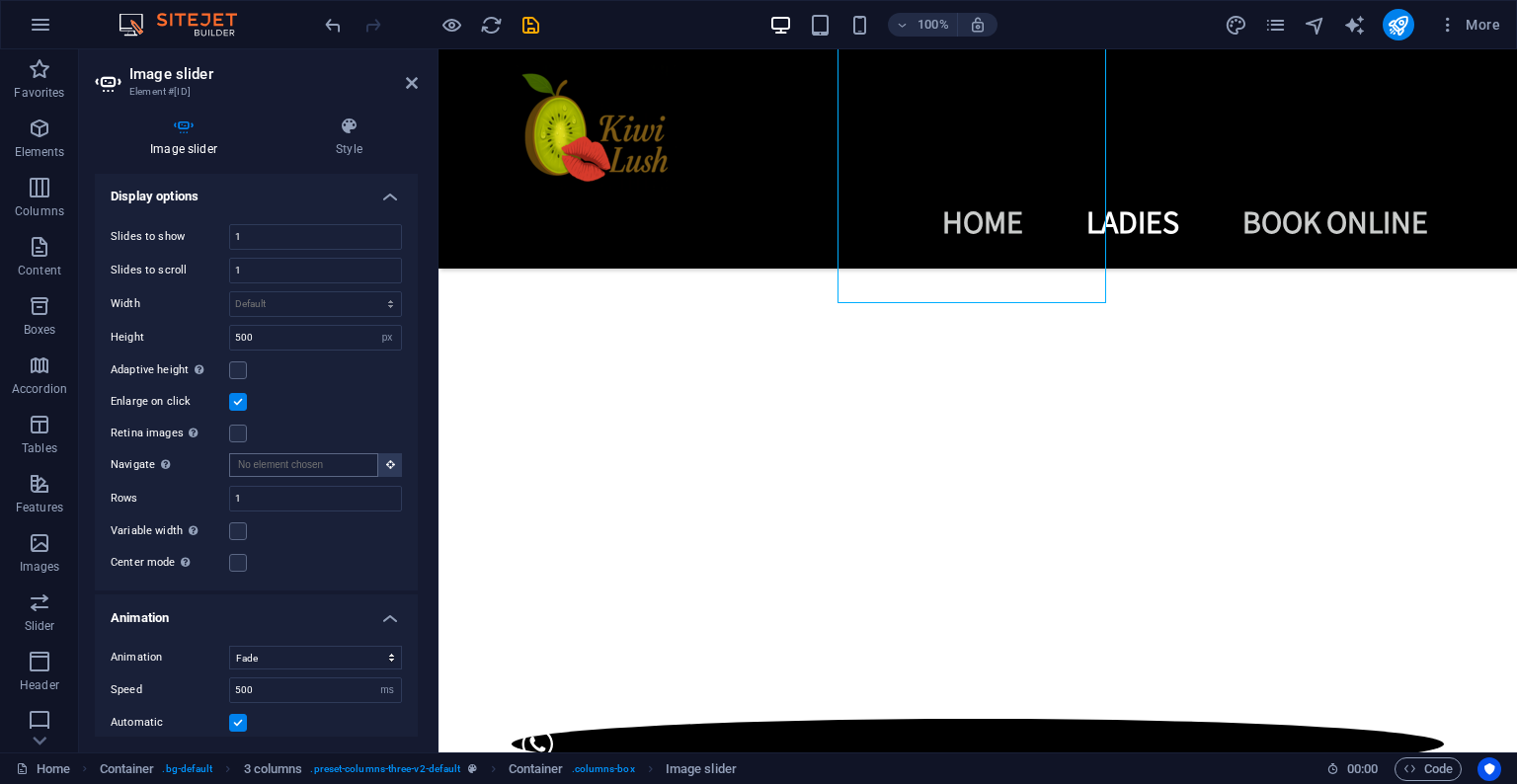 scroll, scrollTop: 668, scrollLeft: 0, axis: vertical 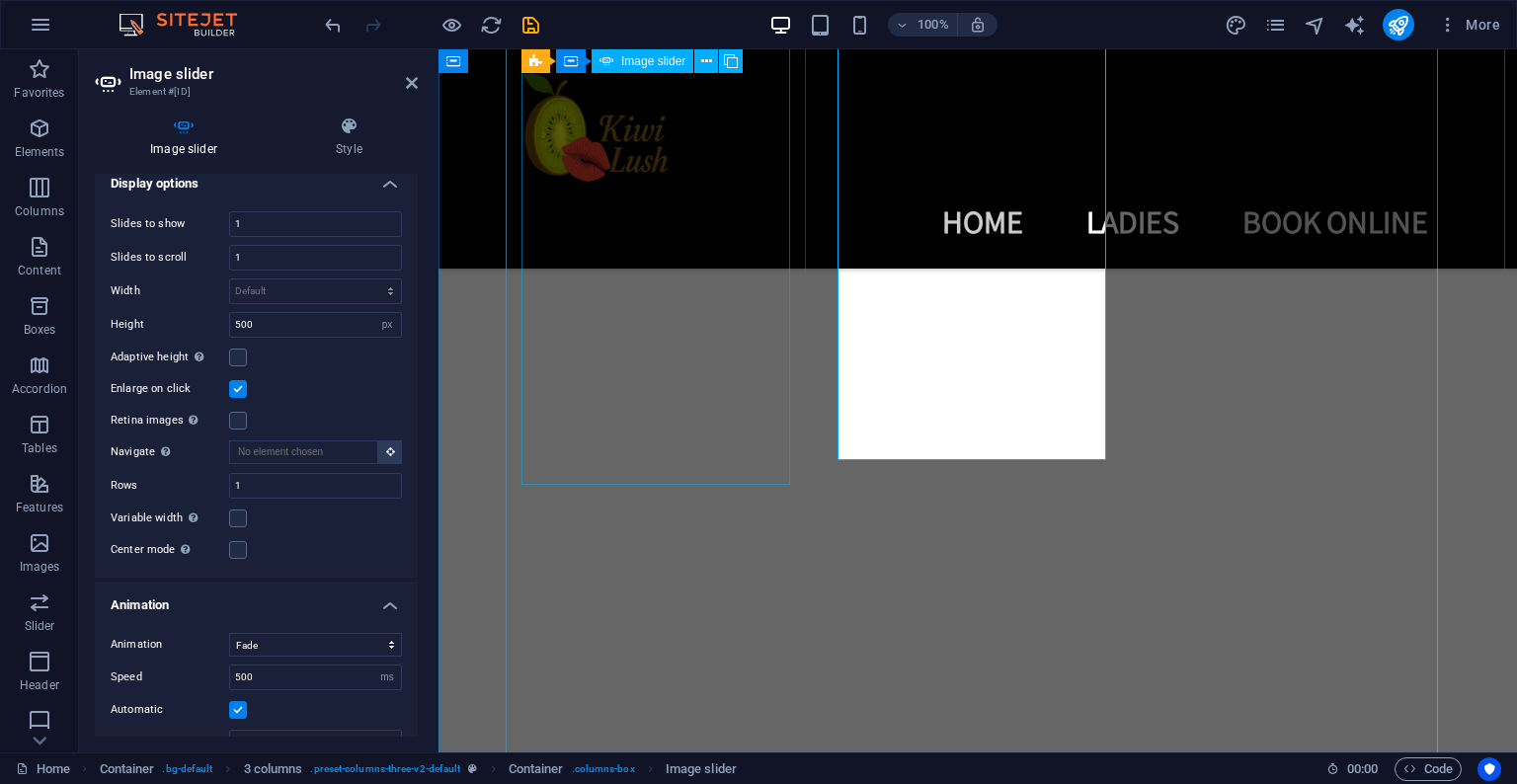 click at bounding box center [662, 2635] 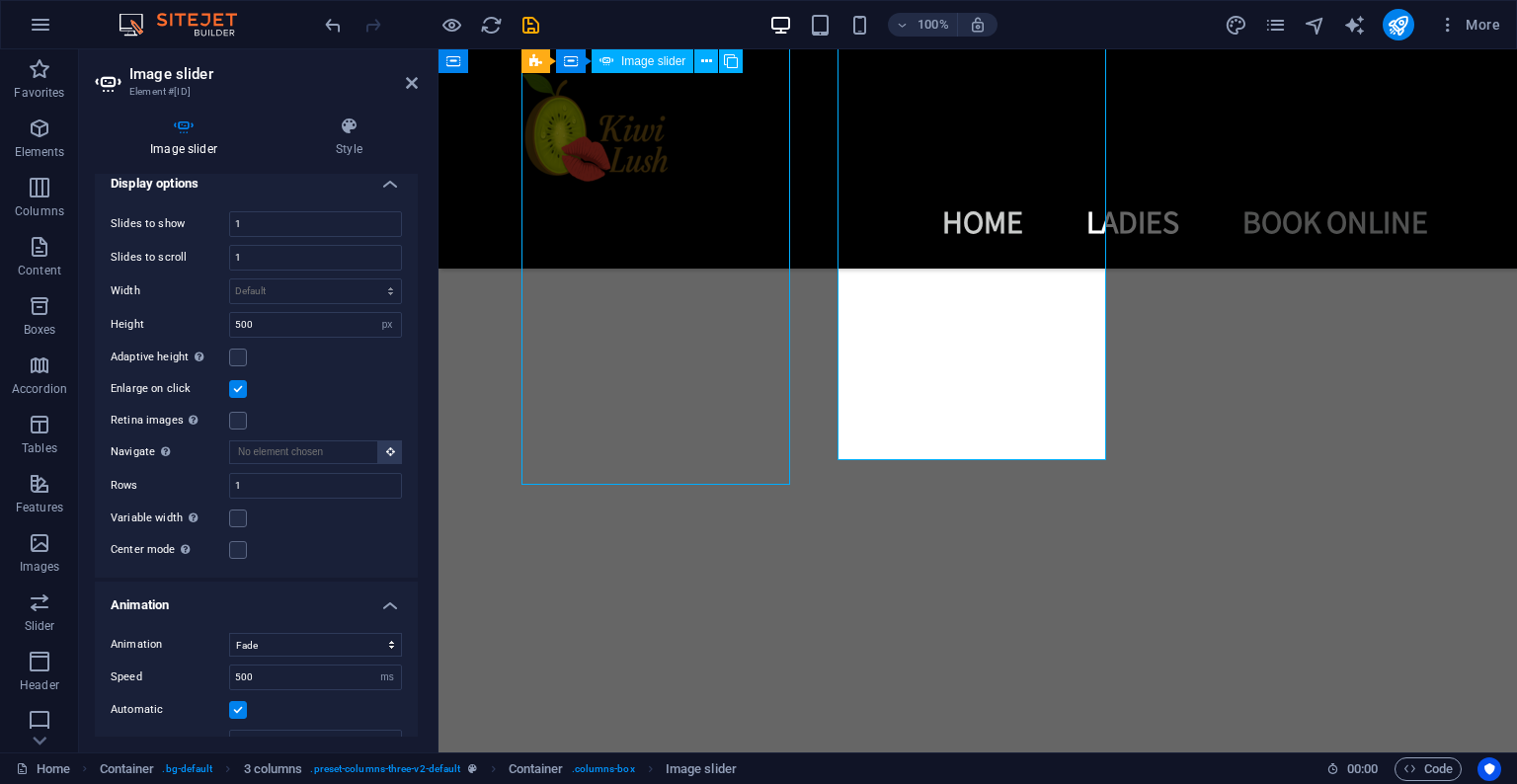 click at bounding box center (662, 2635) 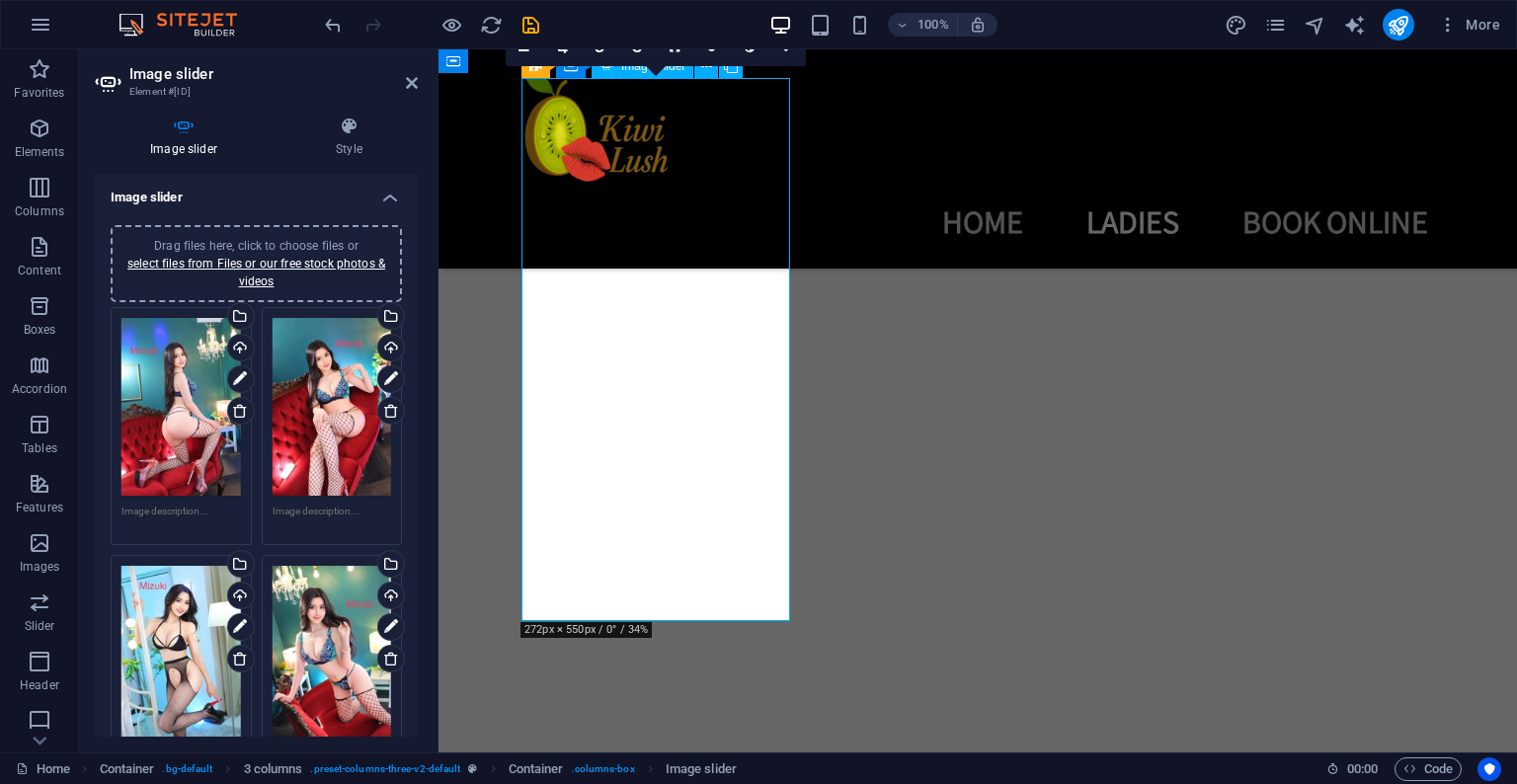 scroll, scrollTop: 1015, scrollLeft: 0, axis: vertical 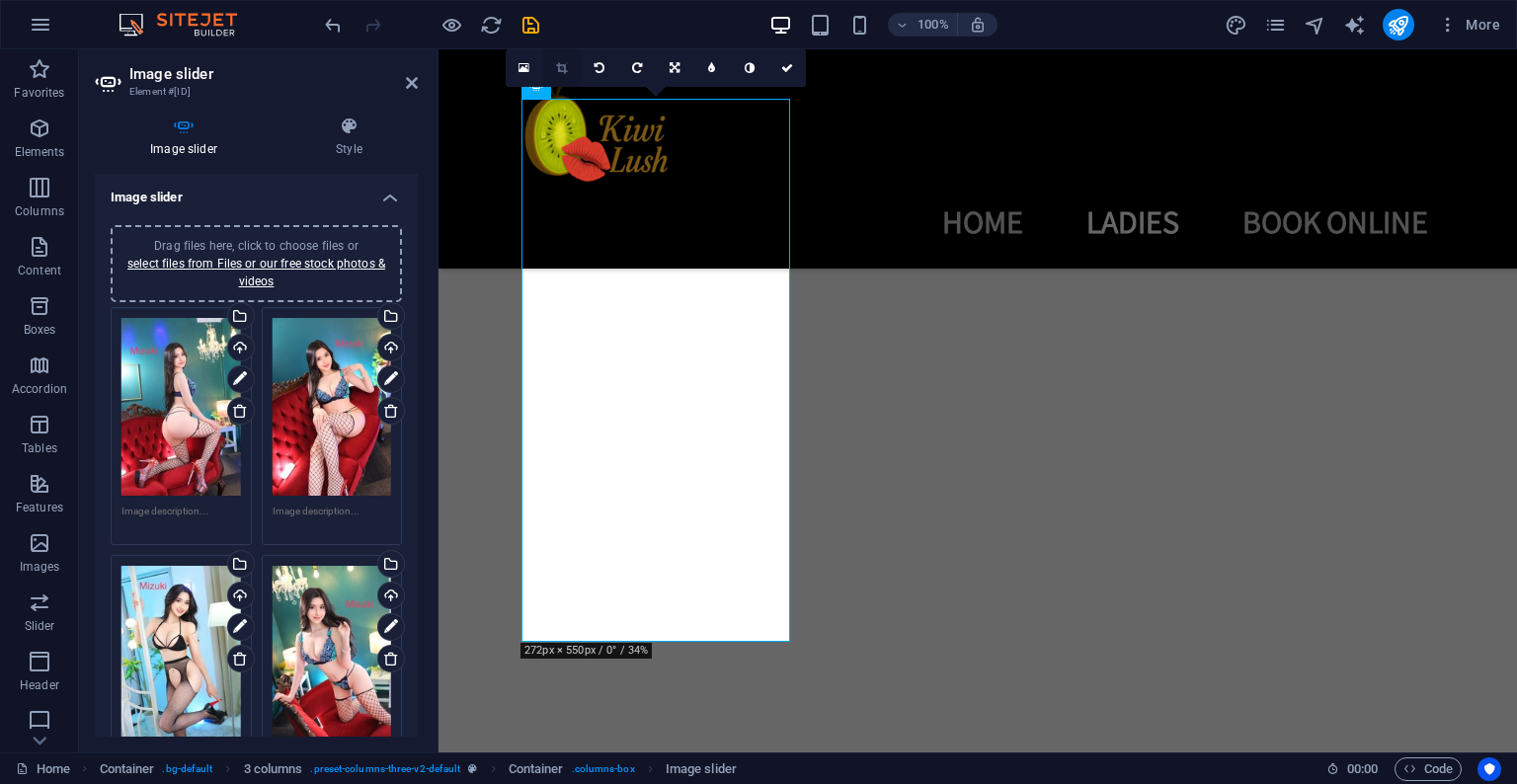 click at bounding box center (562, 68) 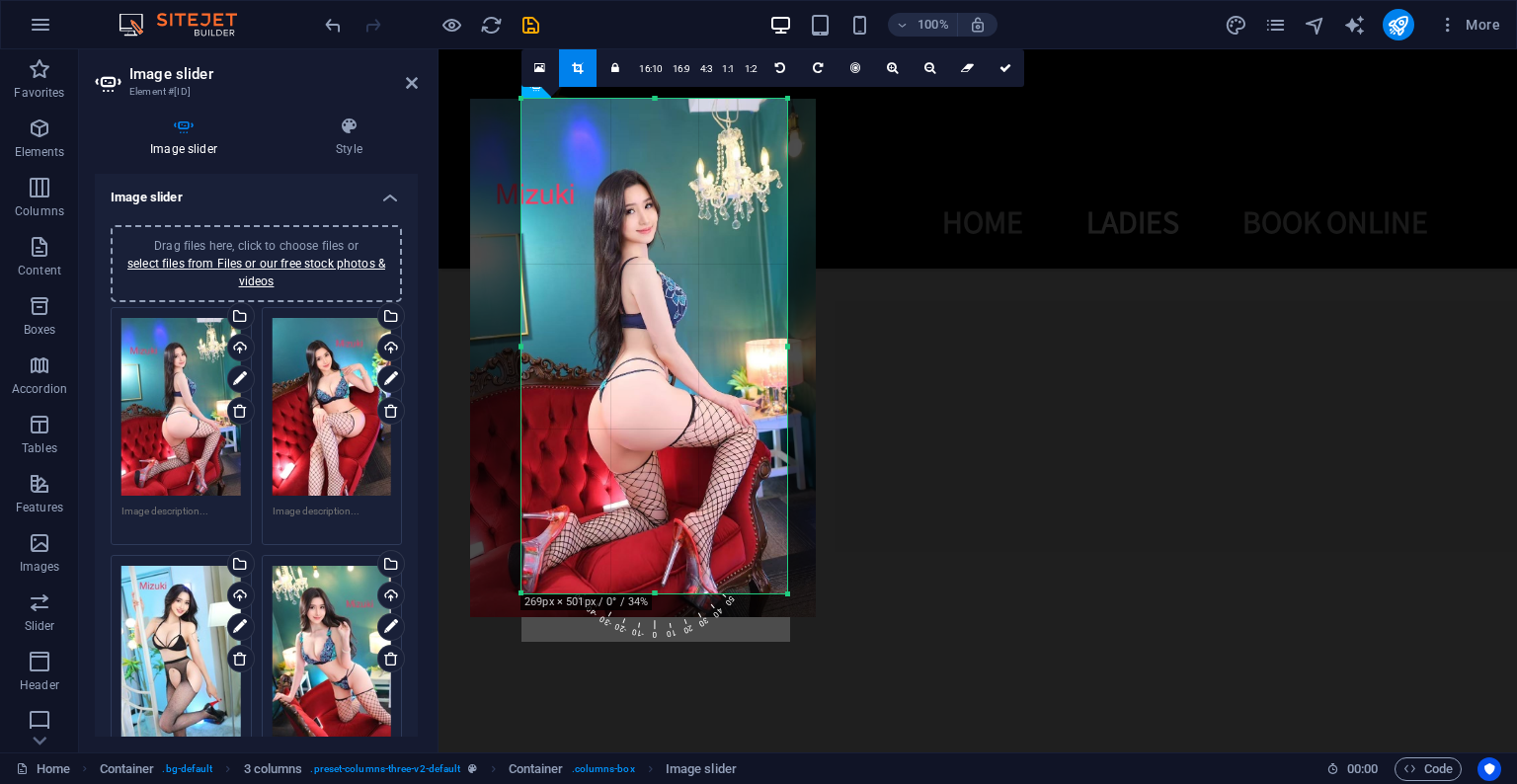 drag, startPoint x: 791, startPoint y: 622, endPoint x: 786, endPoint y: 593, distance: 29.427878 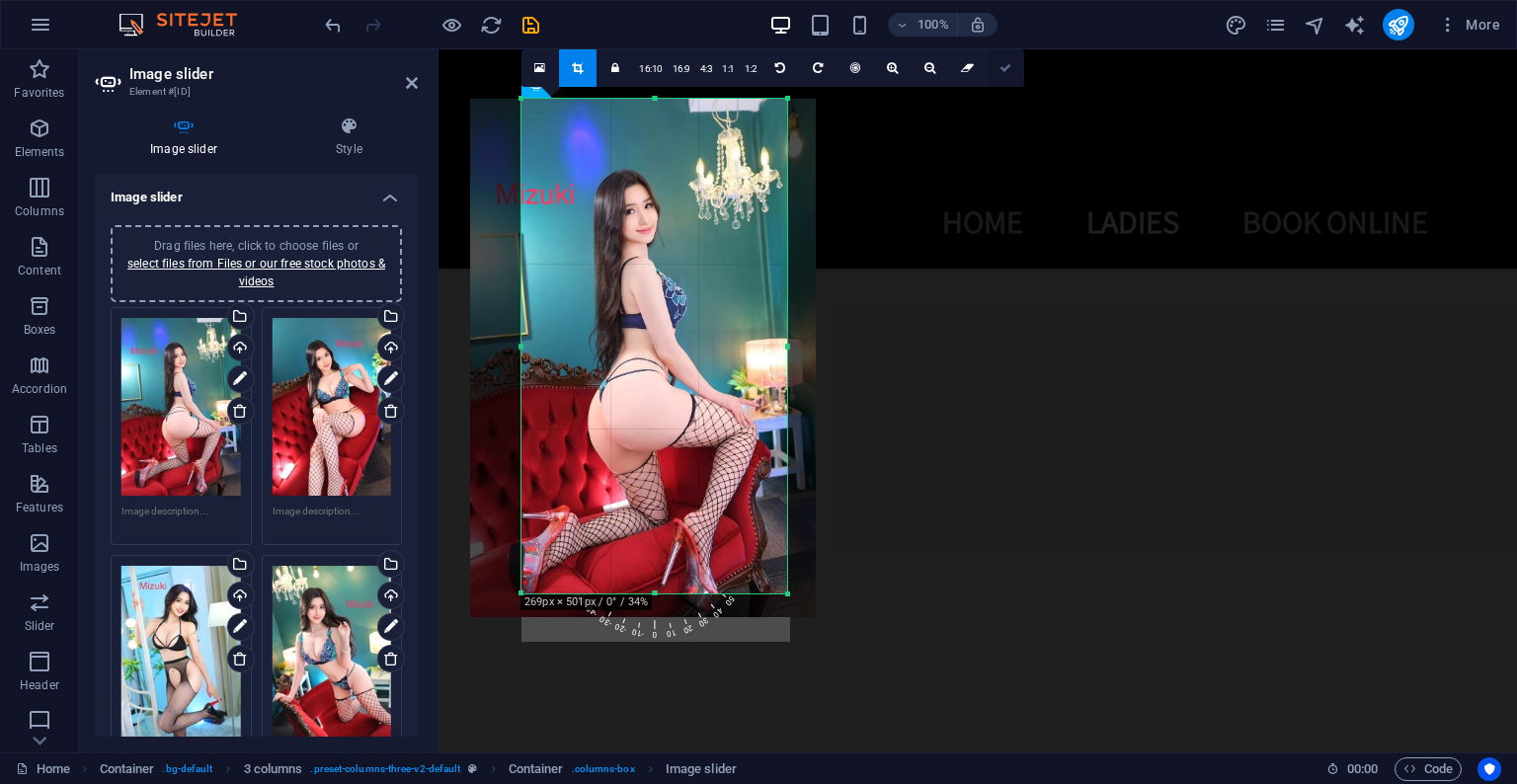 click at bounding box center [1005, 68] 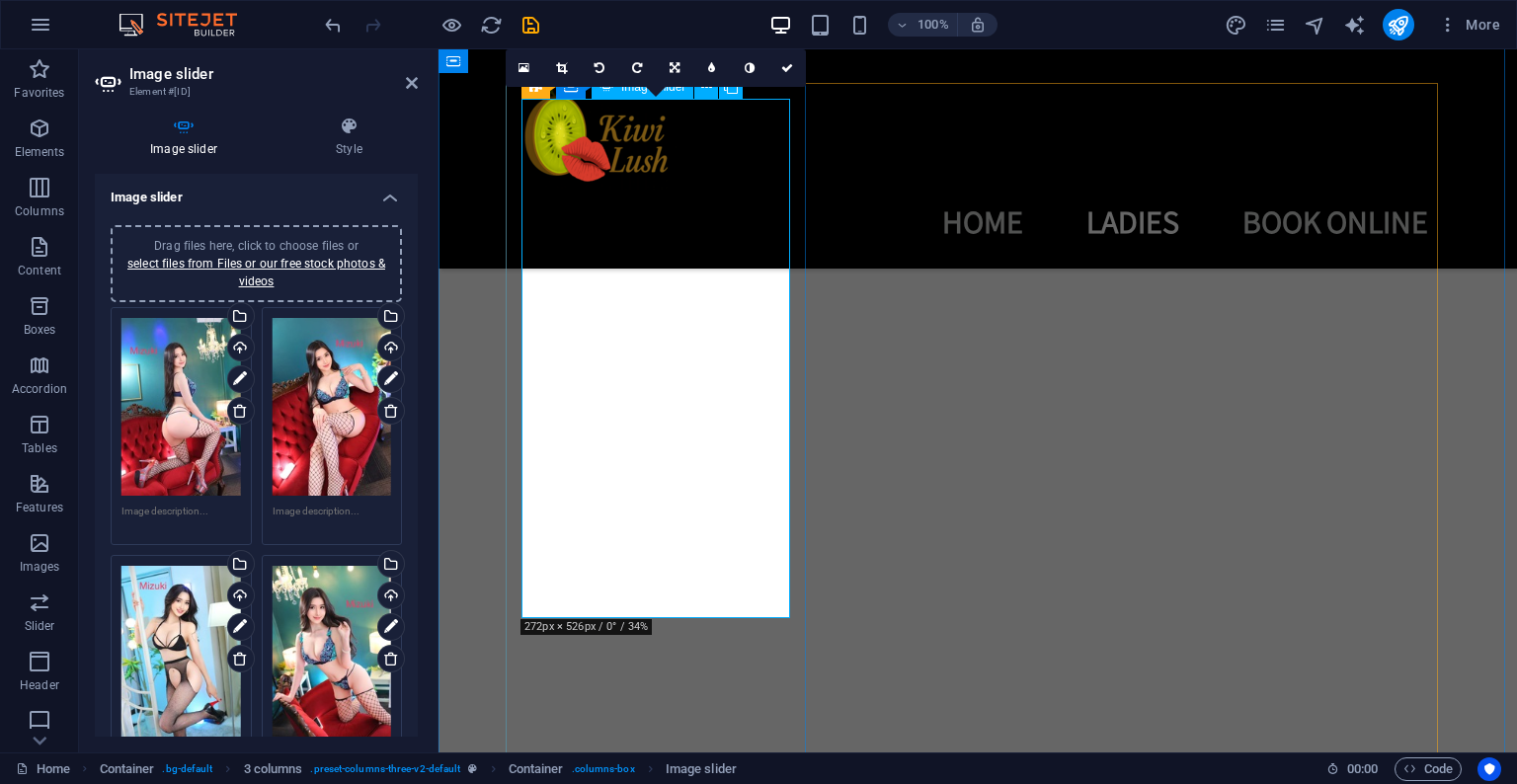 click at bounding box center [662, 1829] 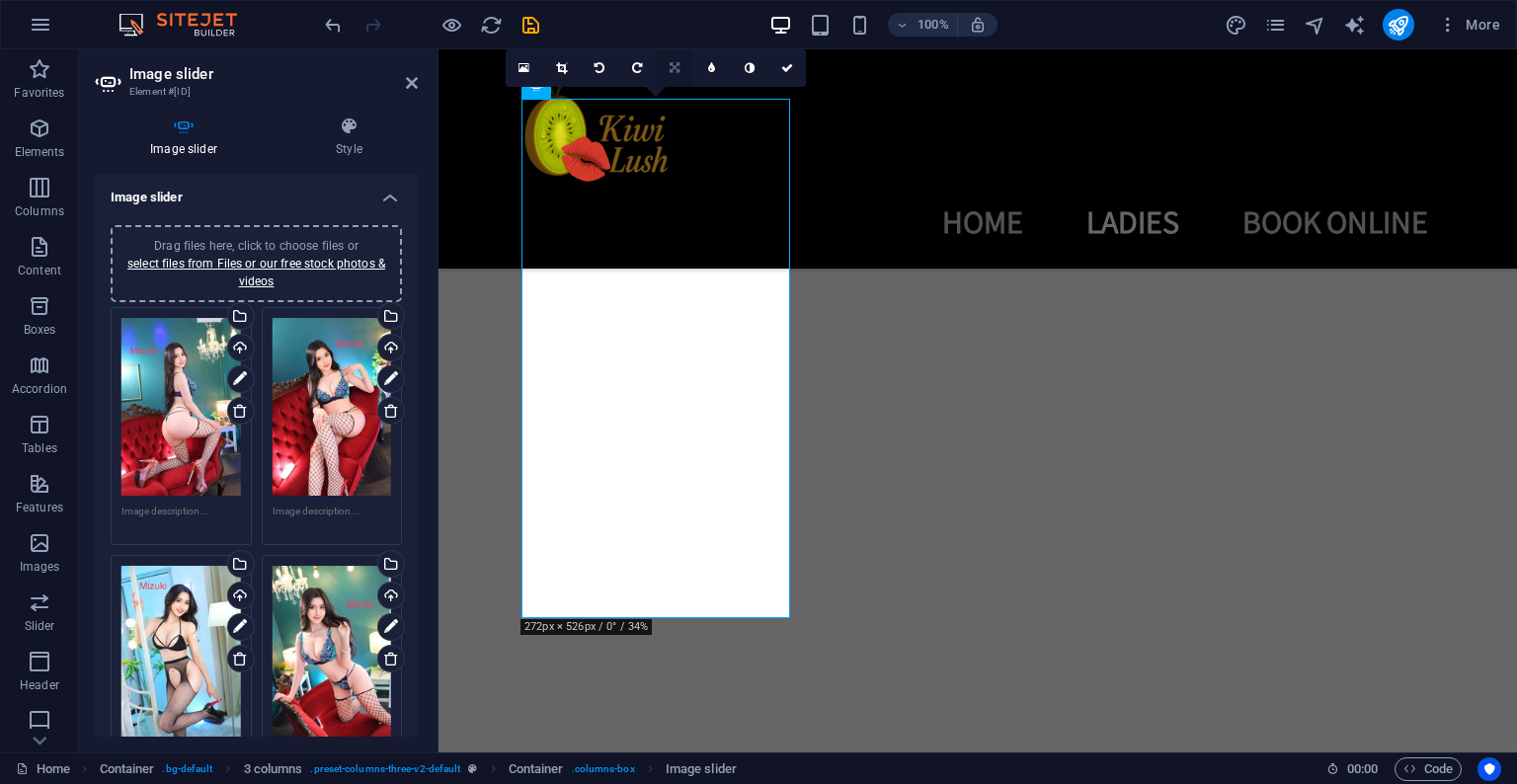 click at bounding box center (675, 68) 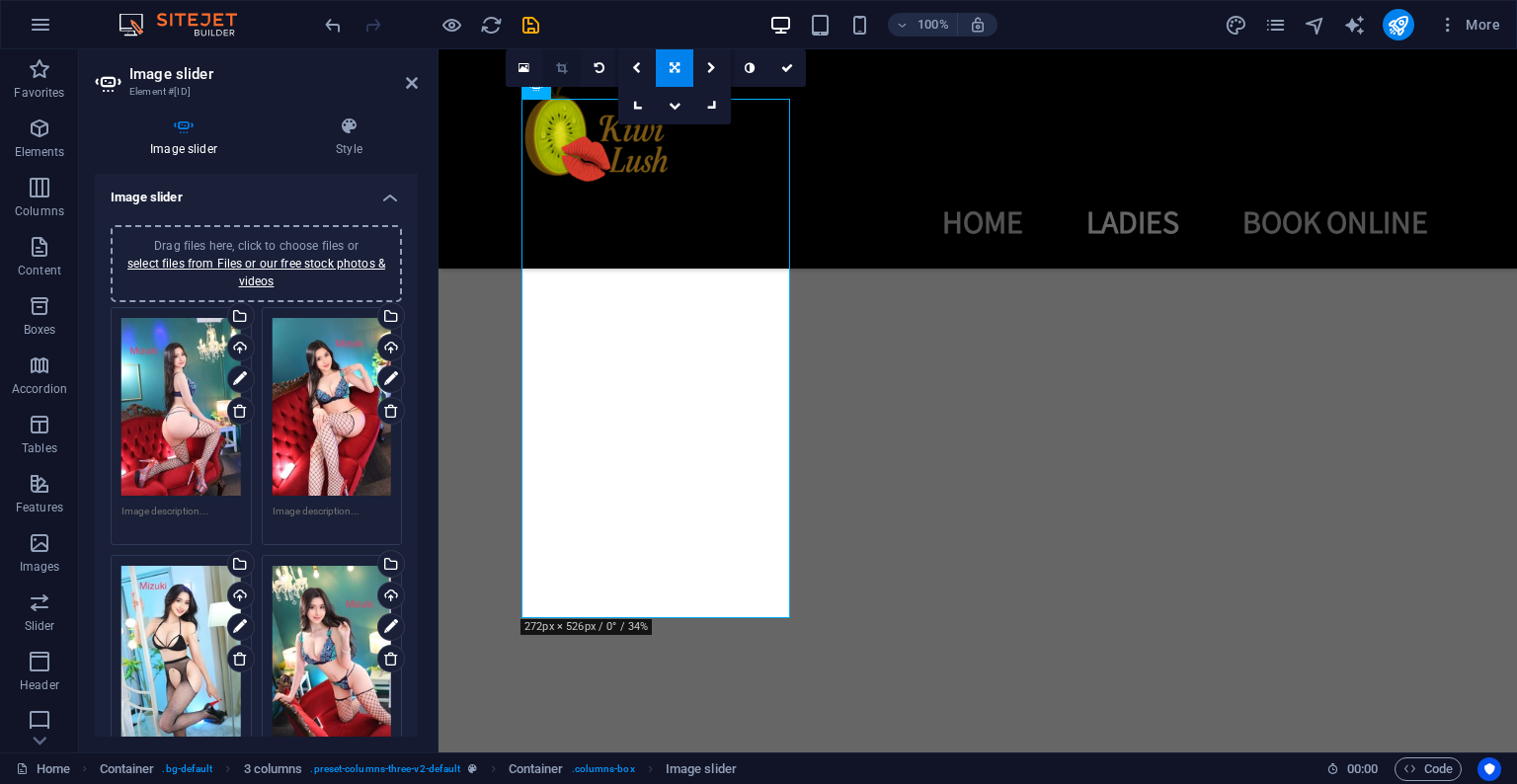 click at bounding box center [561, 68] 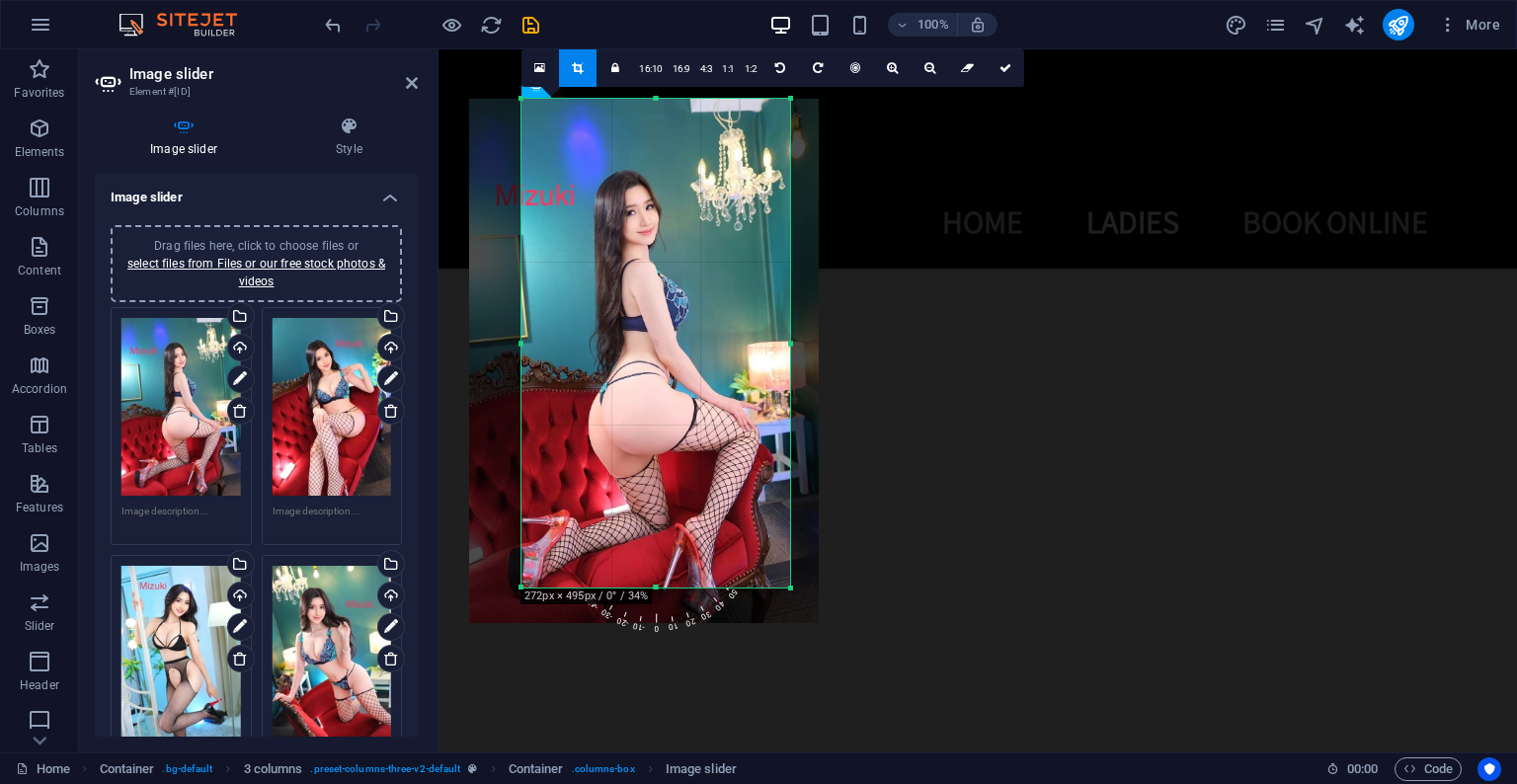 drag, startPoint x: 690, startPoint y: 618, endPoint x: 690, endPoint y: 588, distance: 30 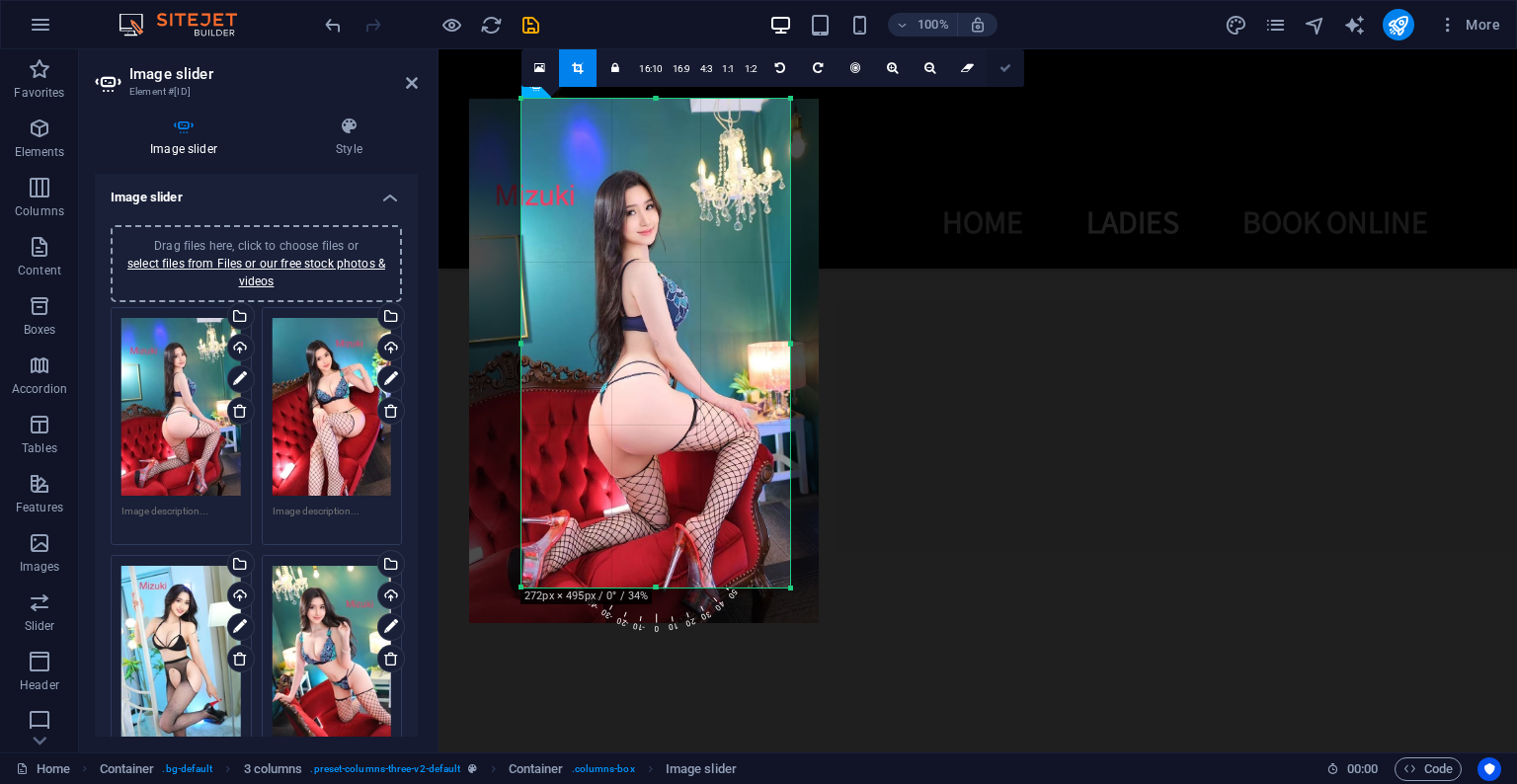 click at bounding box center (1005, 68) 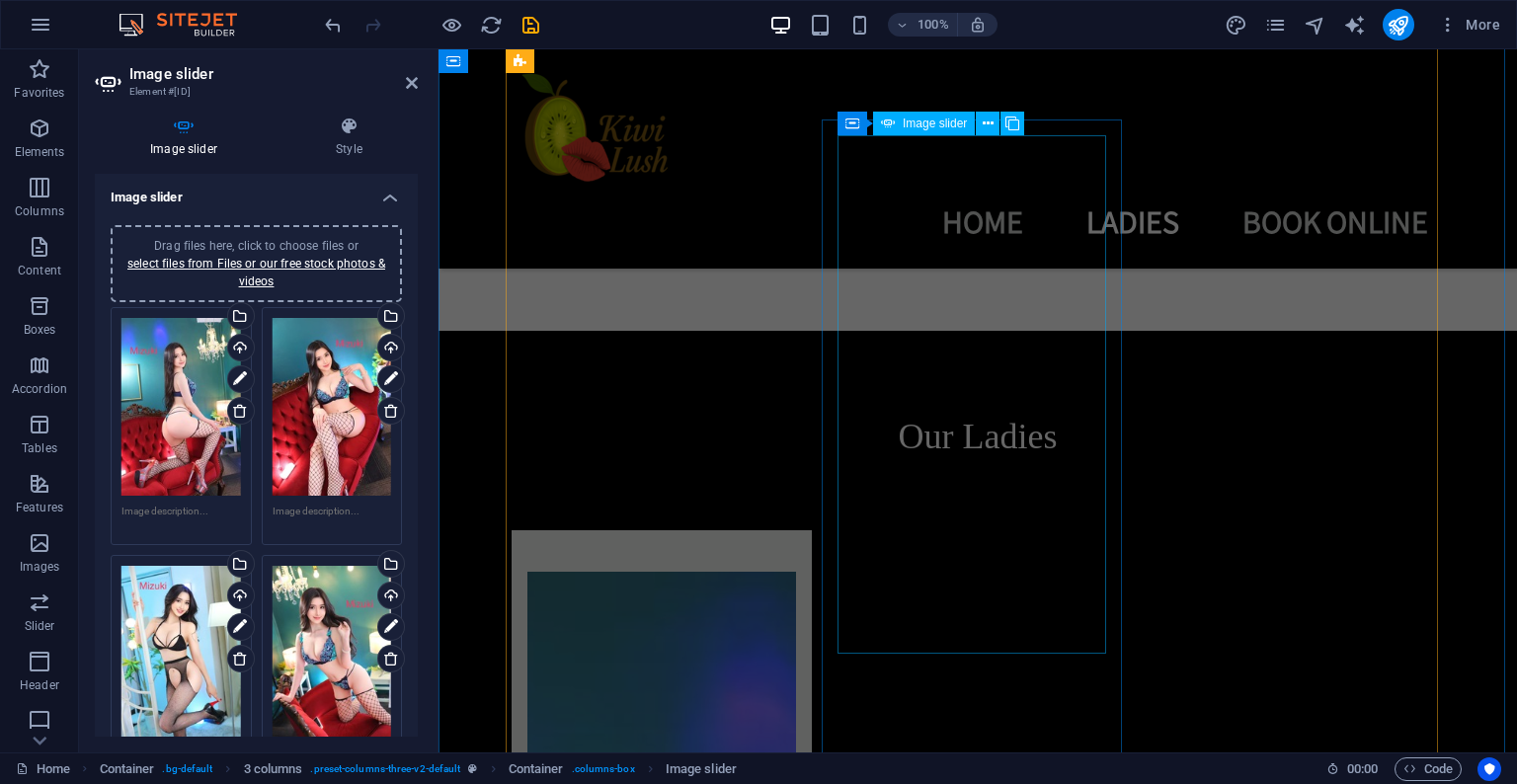 scroll, scrollTop: 2262, scrollLeft: 0, axis: vertical 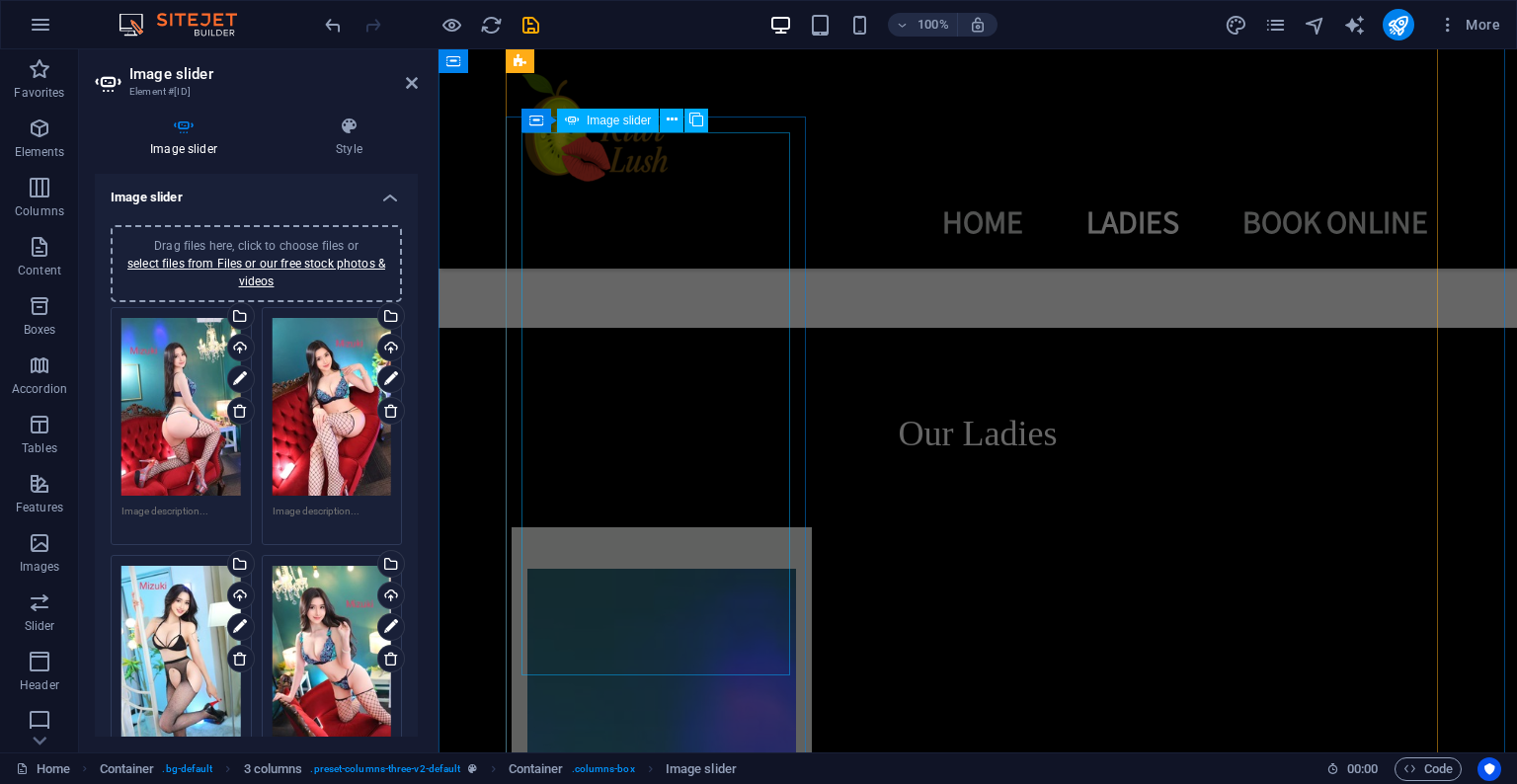 click at bounding box center (662, 5931) 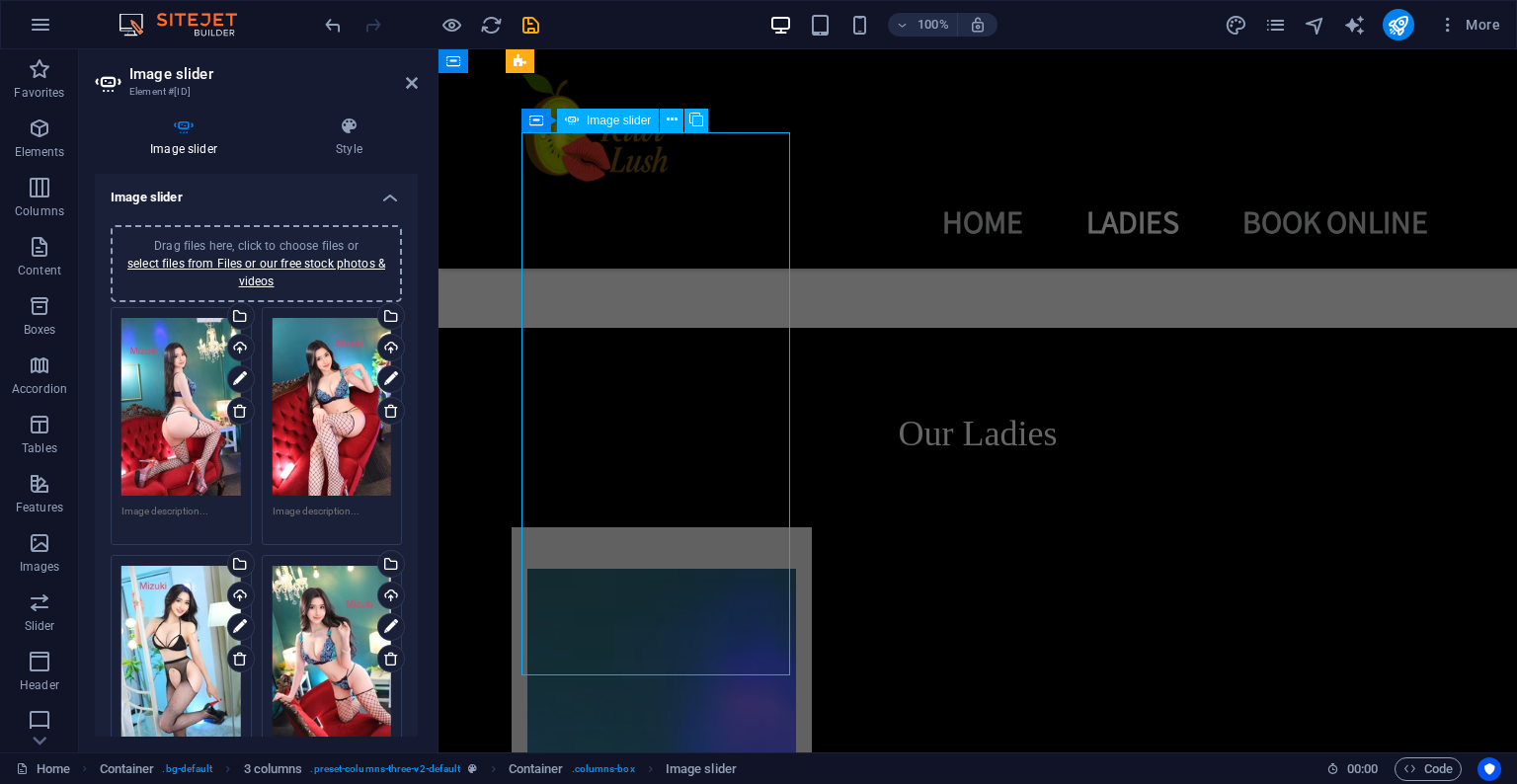 click at bounding box center (662, 5931) 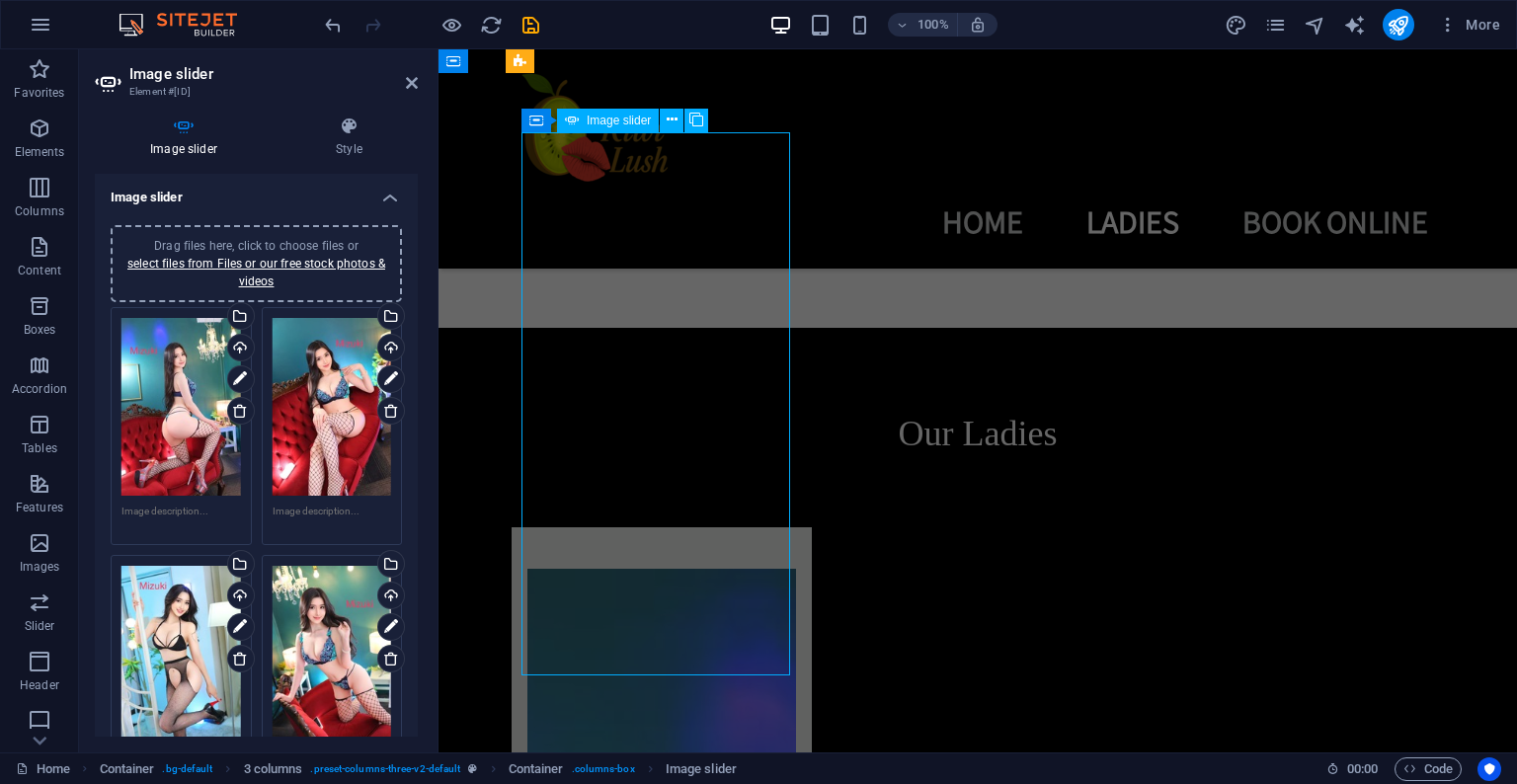 select on "progressive" 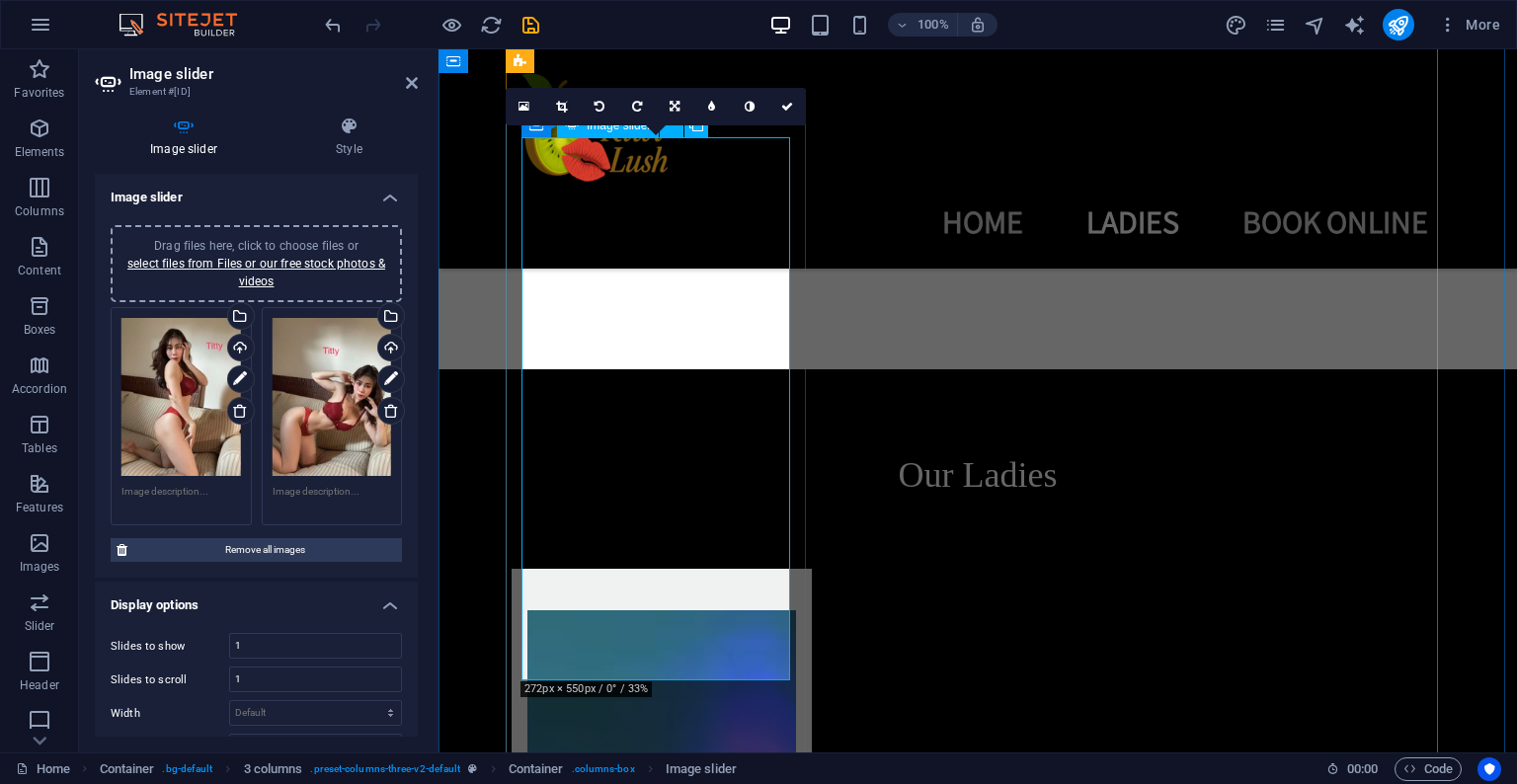 scroll, scrollTop: 2149, scrollLeft: 0, axis: vertical 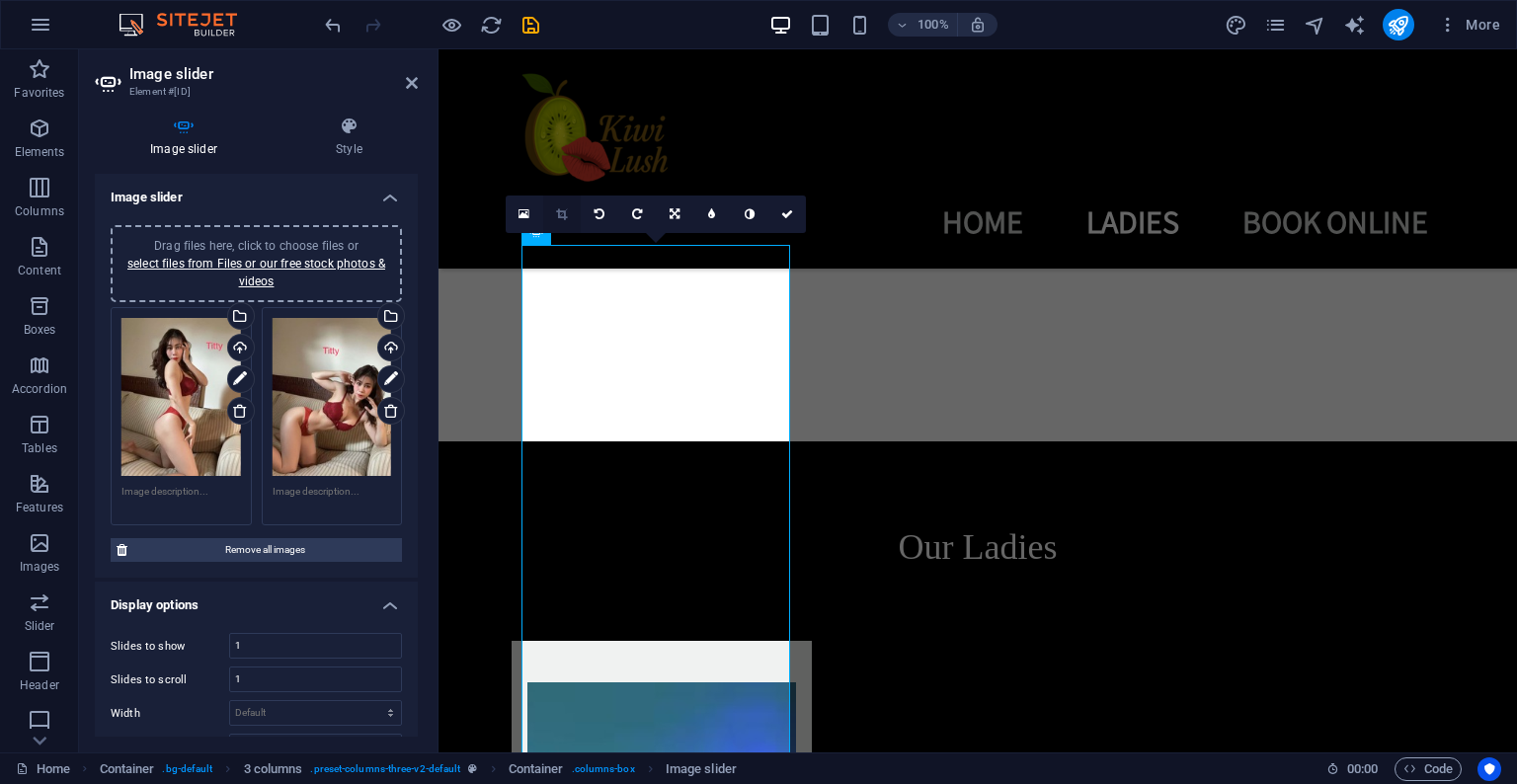 click at bounding box center [561, 214] 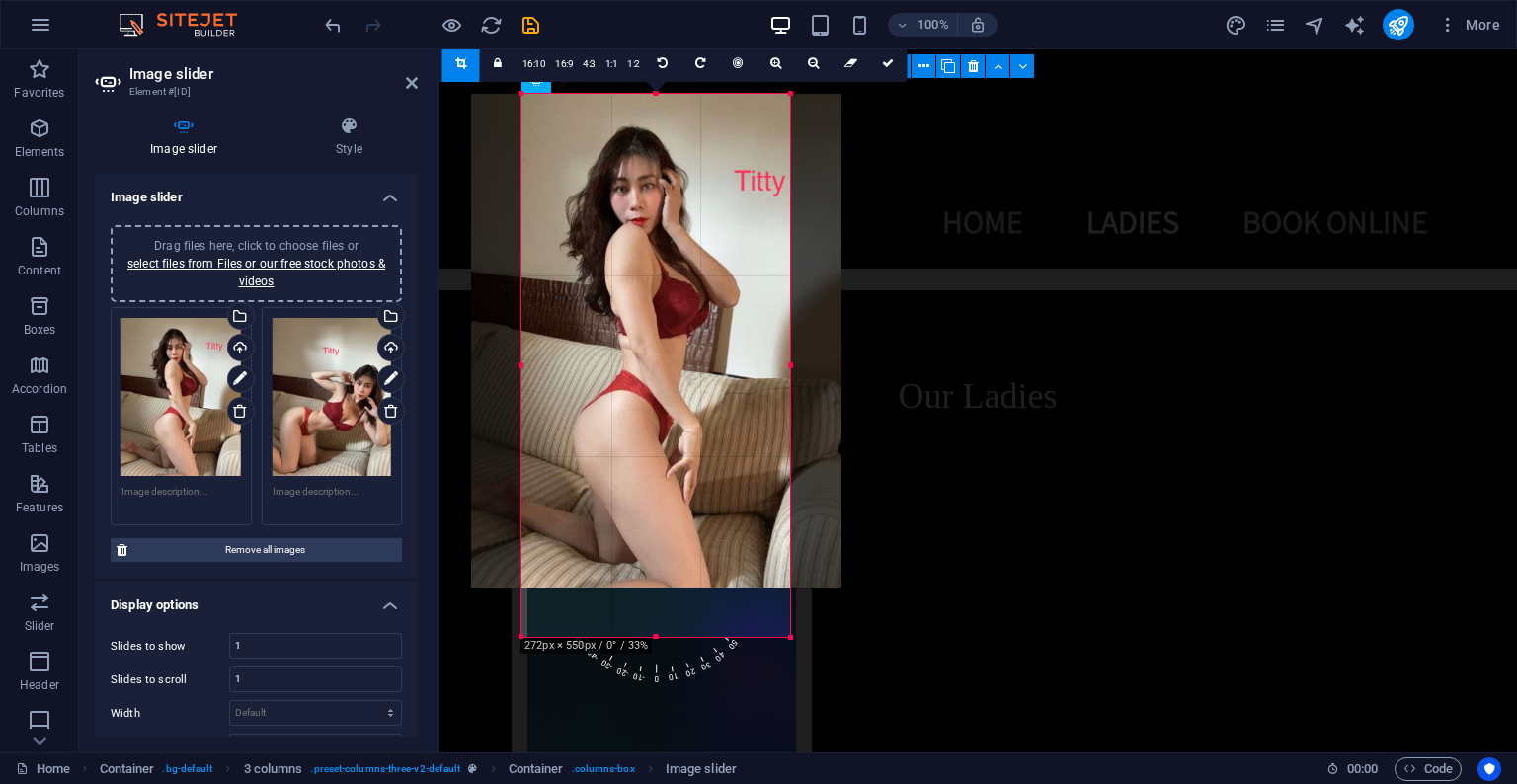scroll, scrollTop: 2310, scrollLeft: 0, axis: vertical 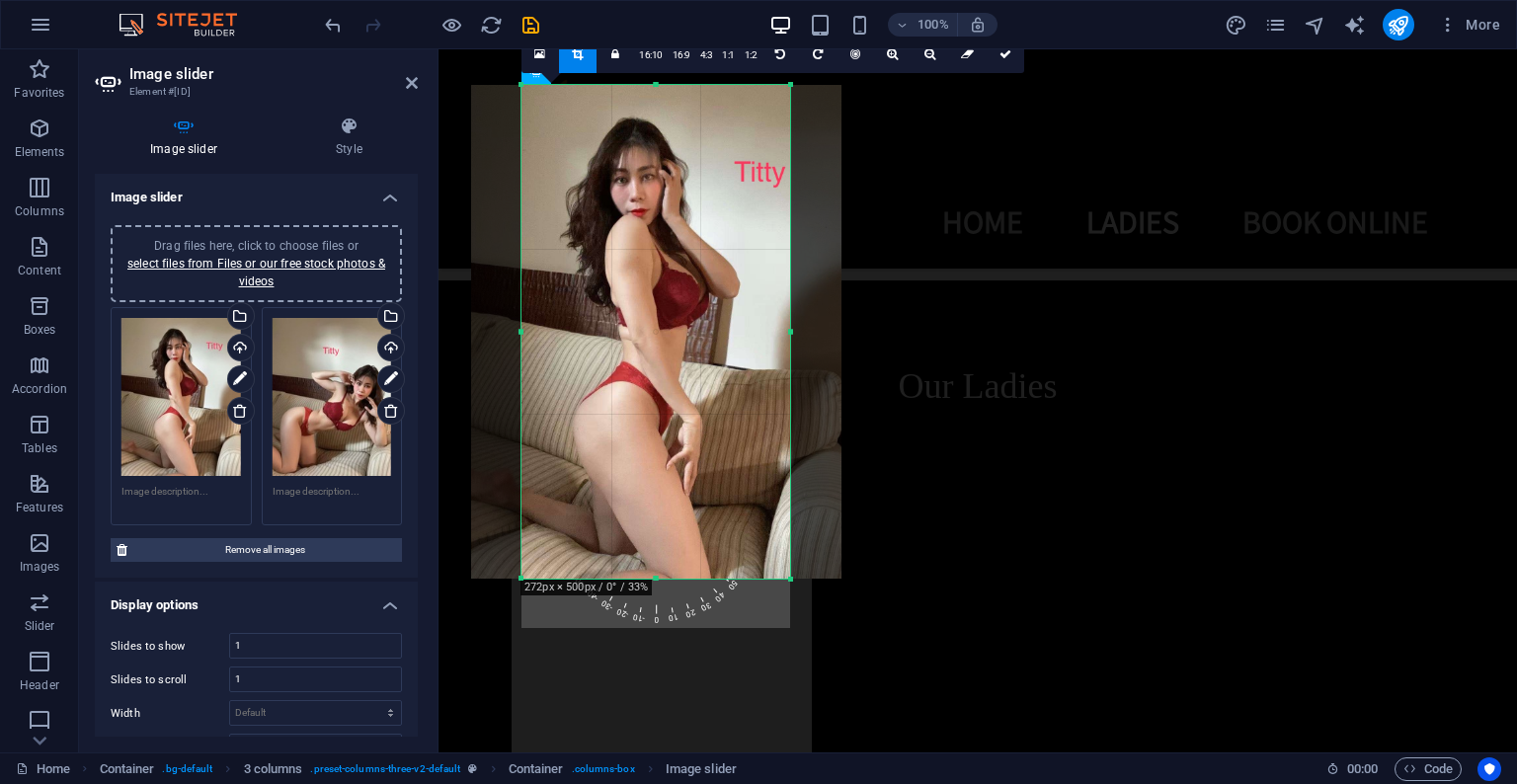 drag, startPoint x: 658, startPoint y: 626, endPoint x: 654, endPoint y: 577, distance: 49.162994 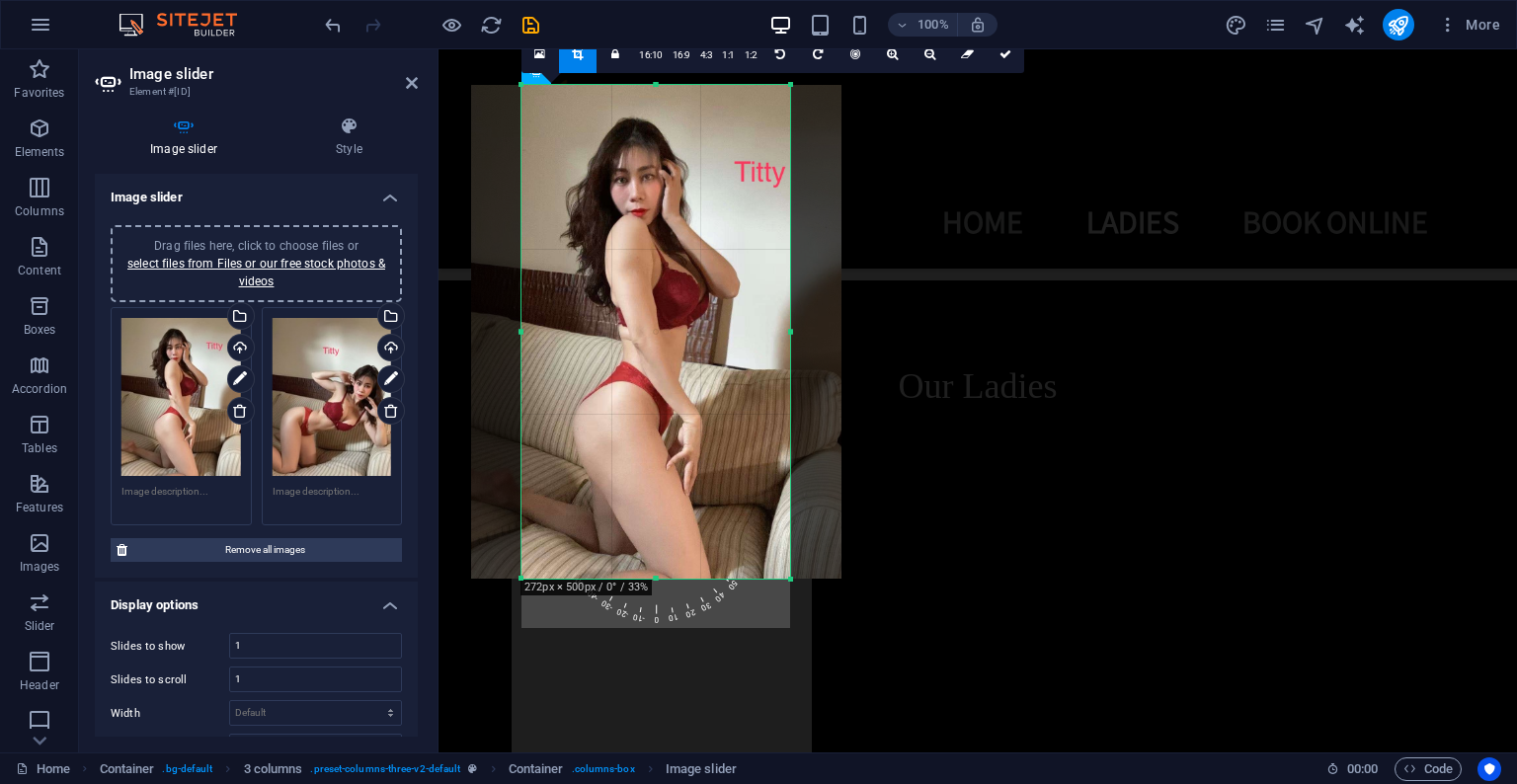 click at bounding box center [656, 579] 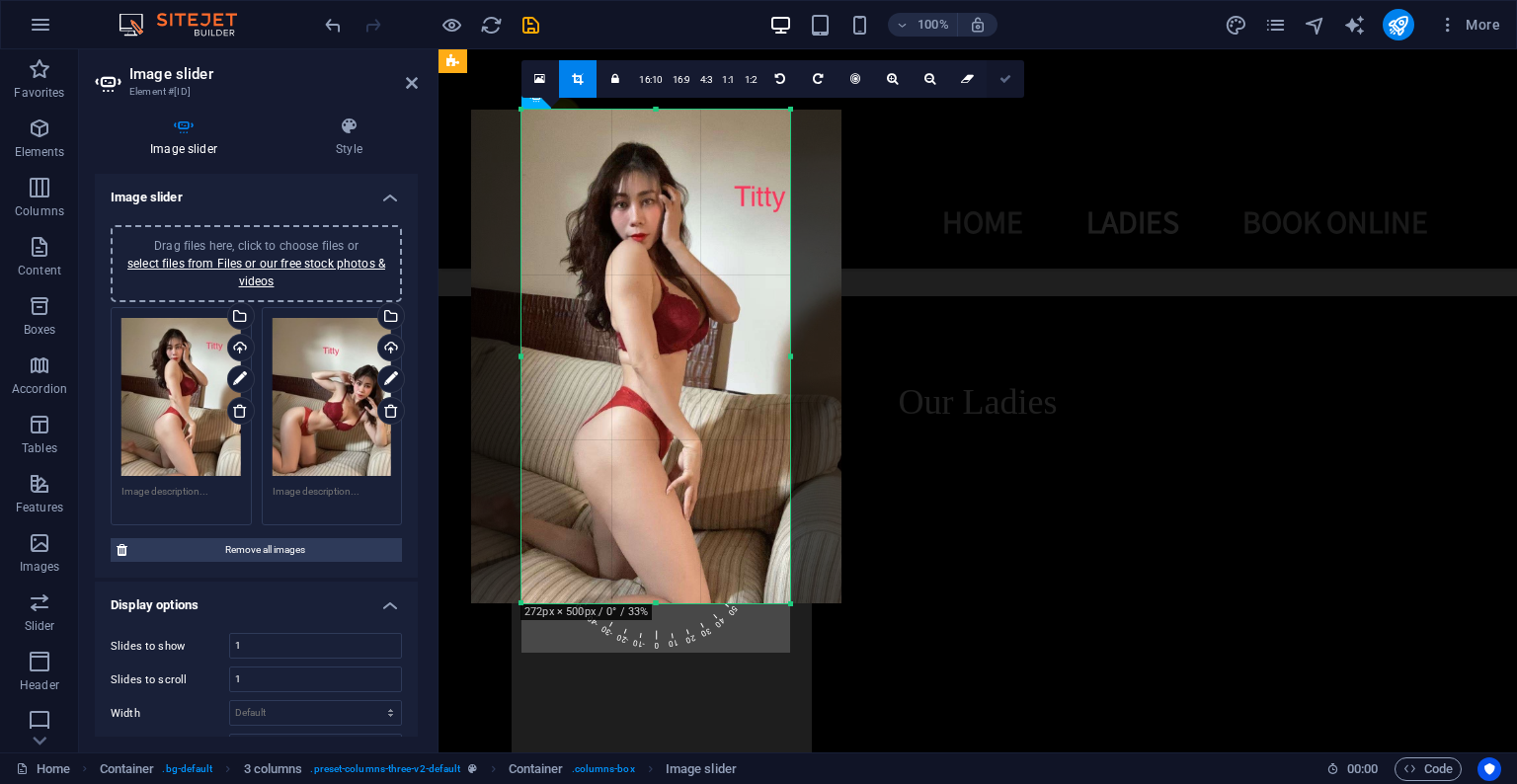 scroll, scrollTop: 2284, scrollLeft: 0, axis: vertical 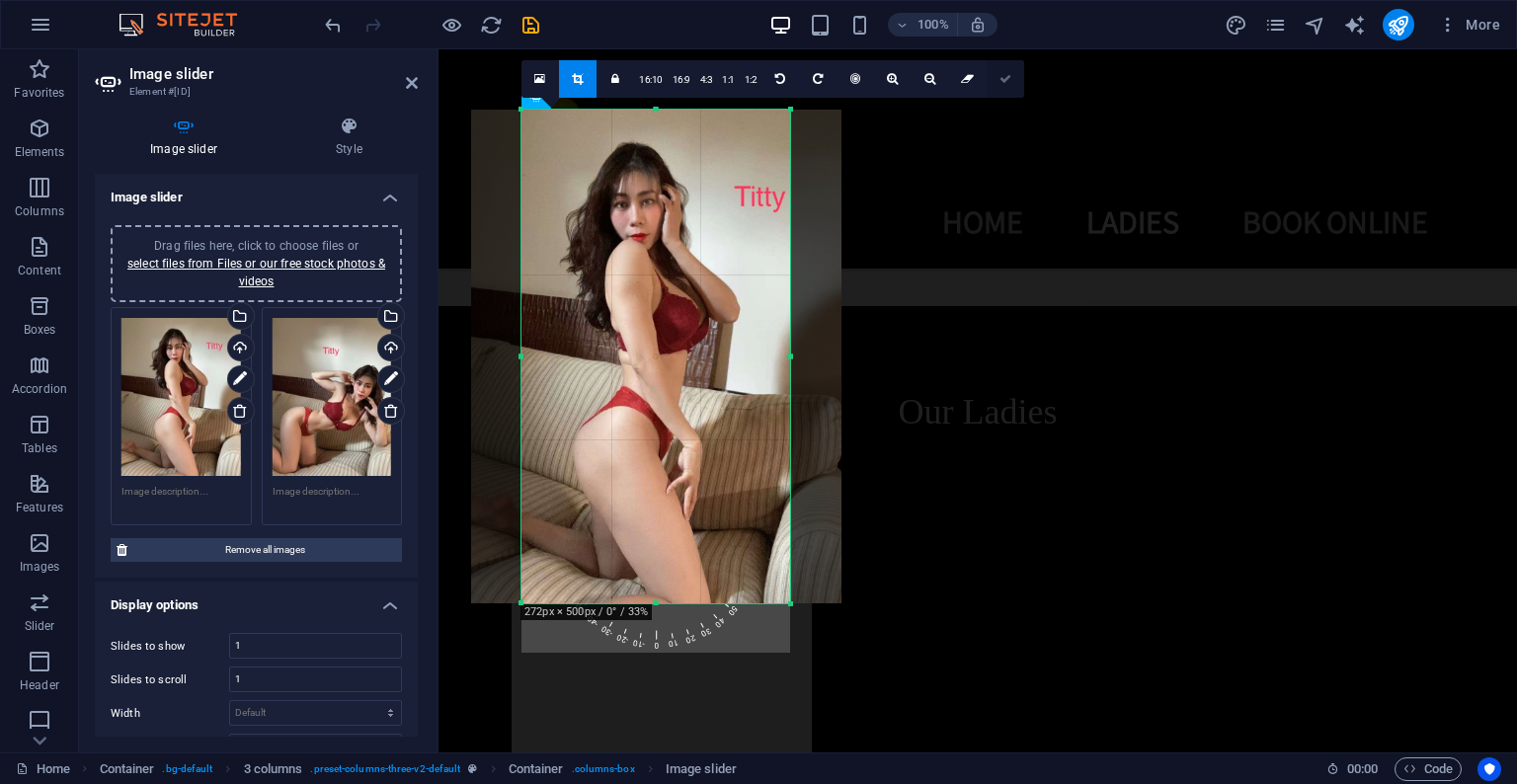click at bounding box center (1005, 79) 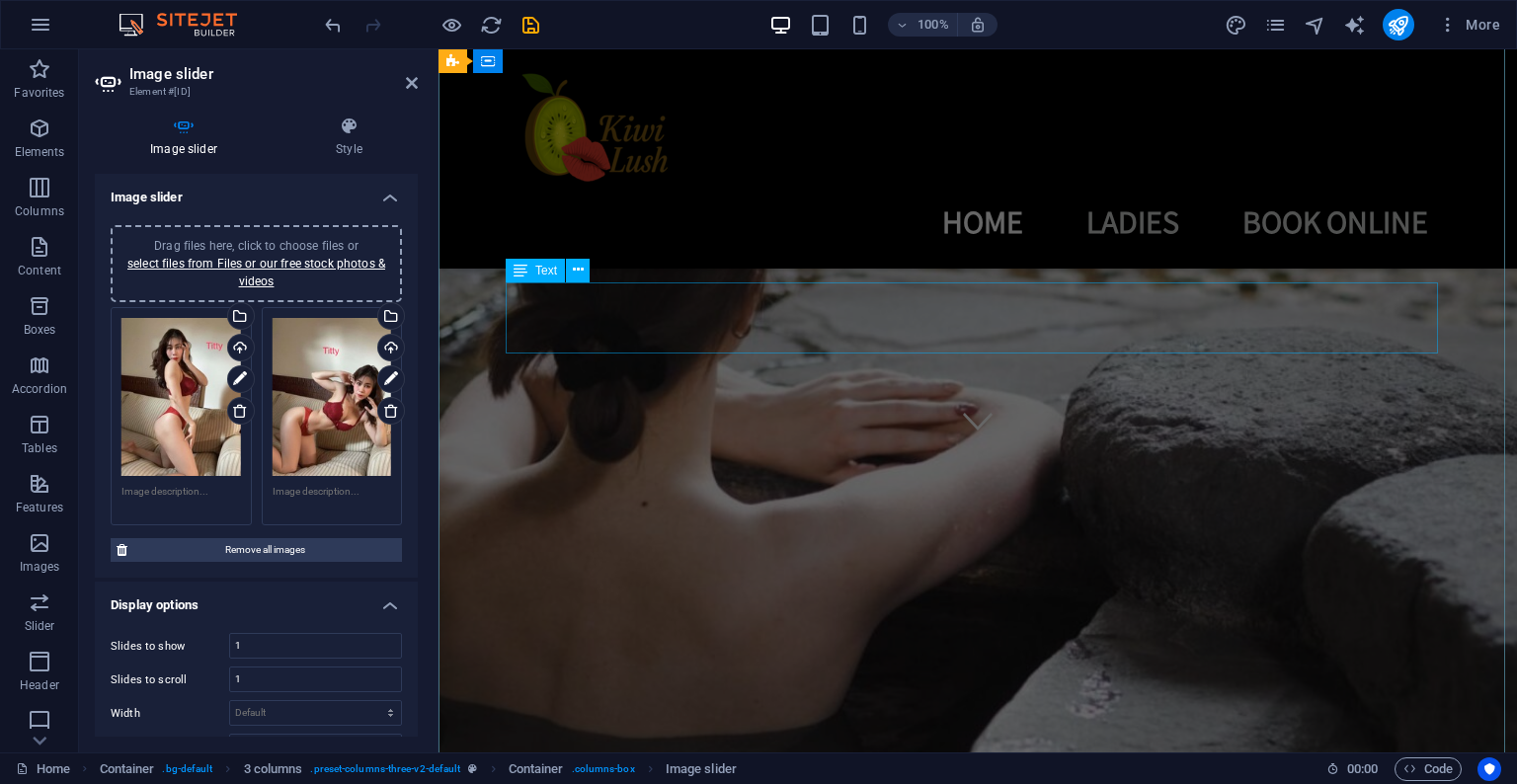scroll, scrollTop: 0, scrollLeft: 0, axis: both 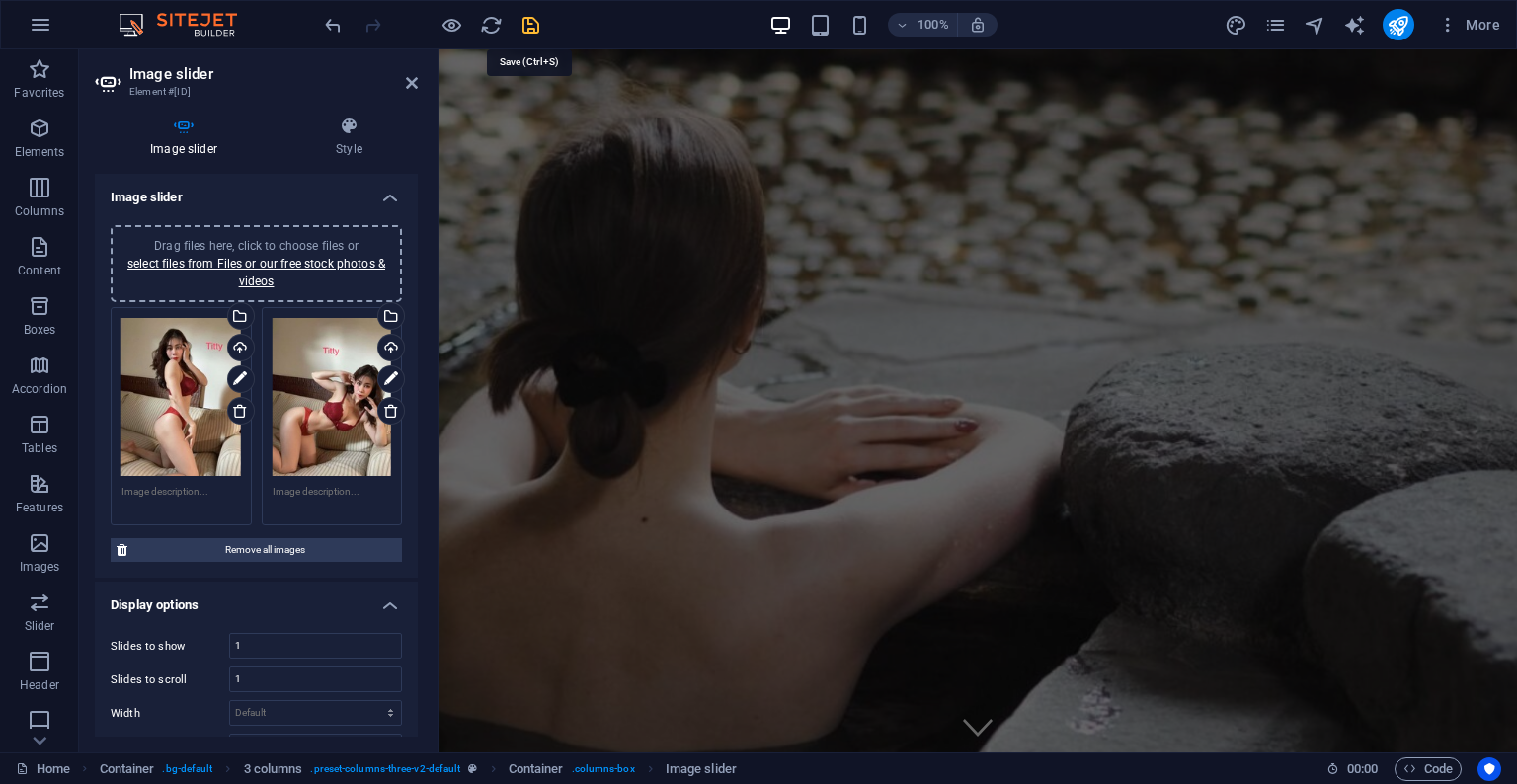 drag, startPoint x: 529, startPoint y: 24, endPoint x: 340, endPoint y: 116, distance: 210.20228 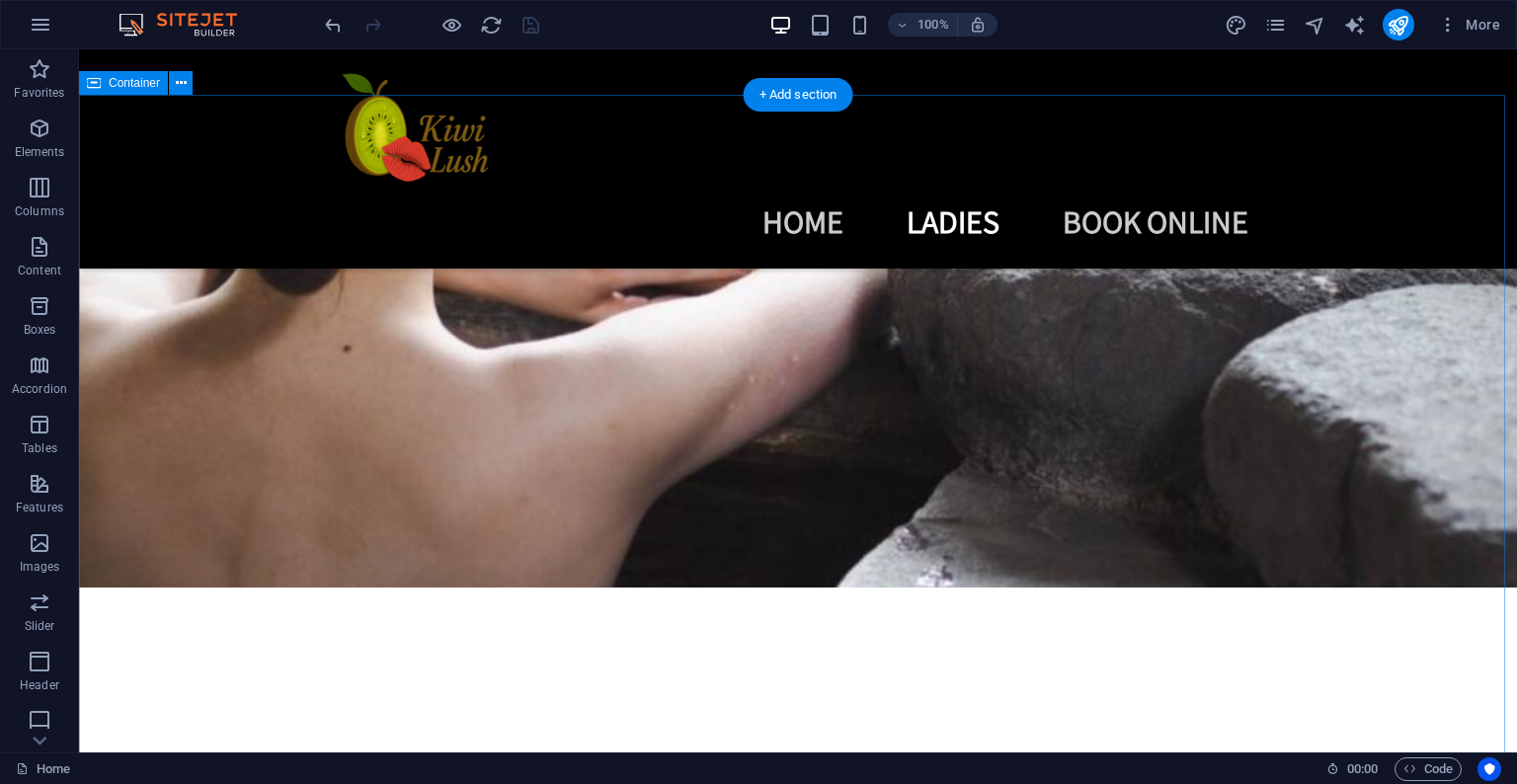 scroll, scrollTop: 0, scrollLeft: 0, axis: both 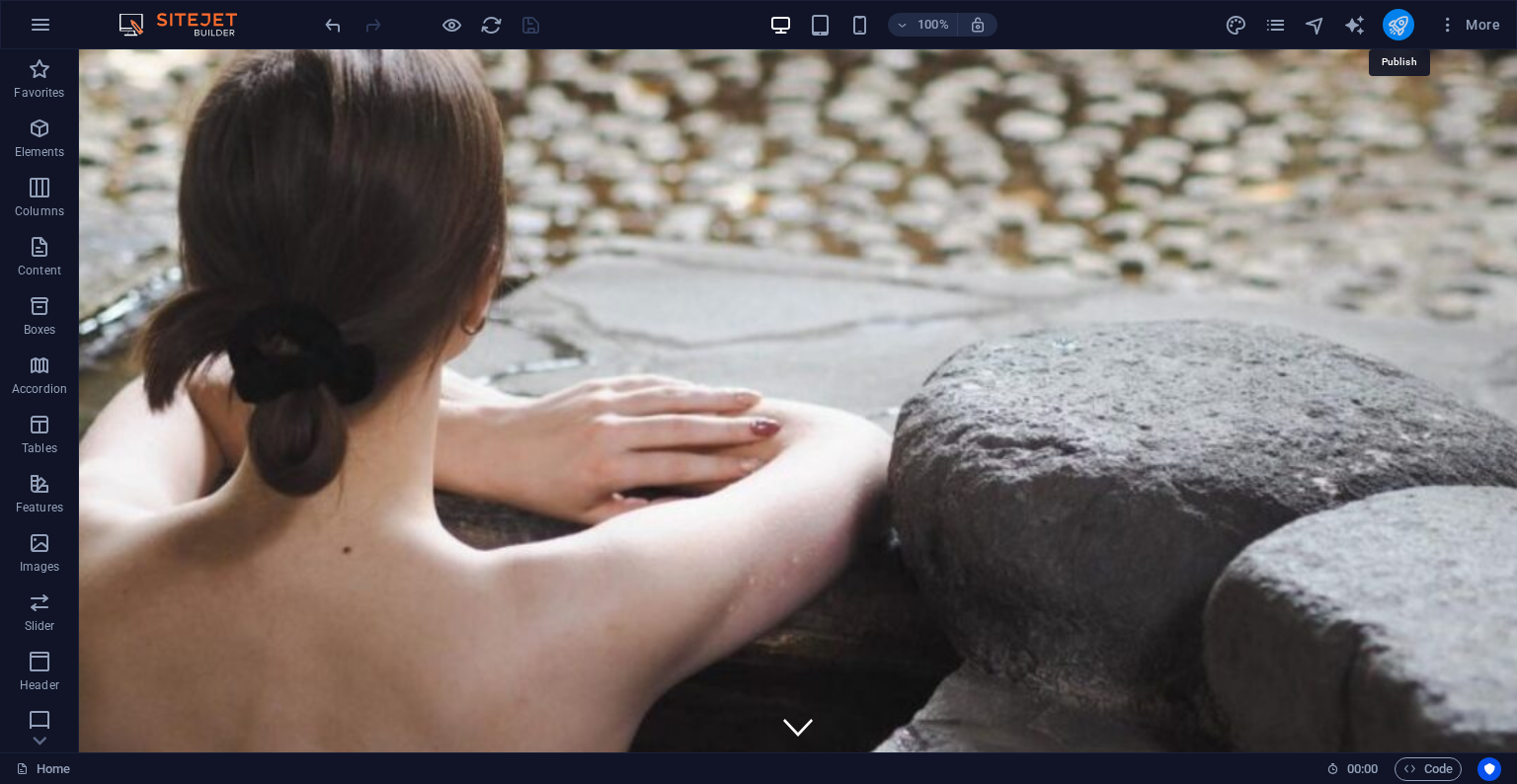 click at bounding box center (1397, 25) 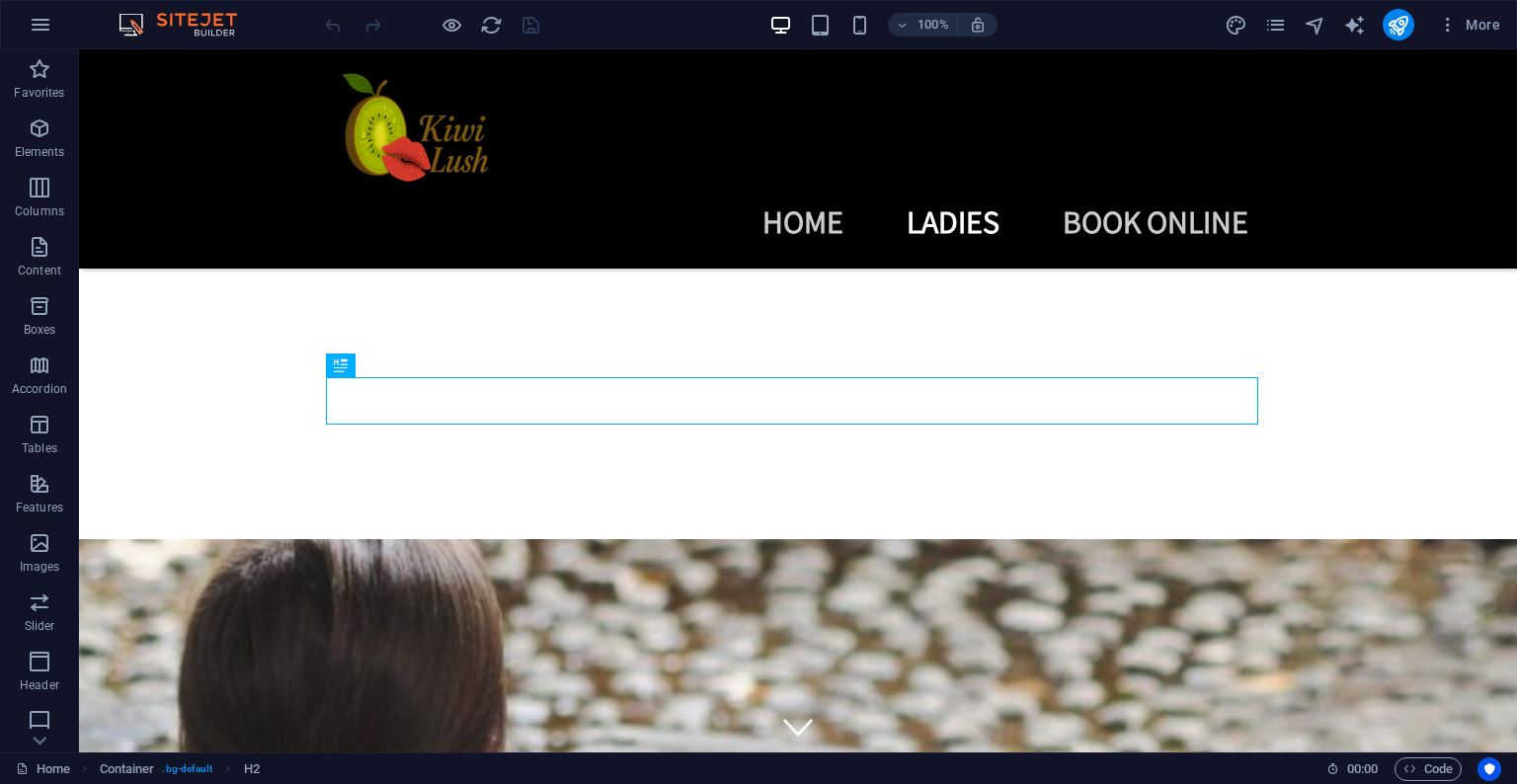 scroll, scrollTop: 653, scrollLeft: 0, axis: vertical 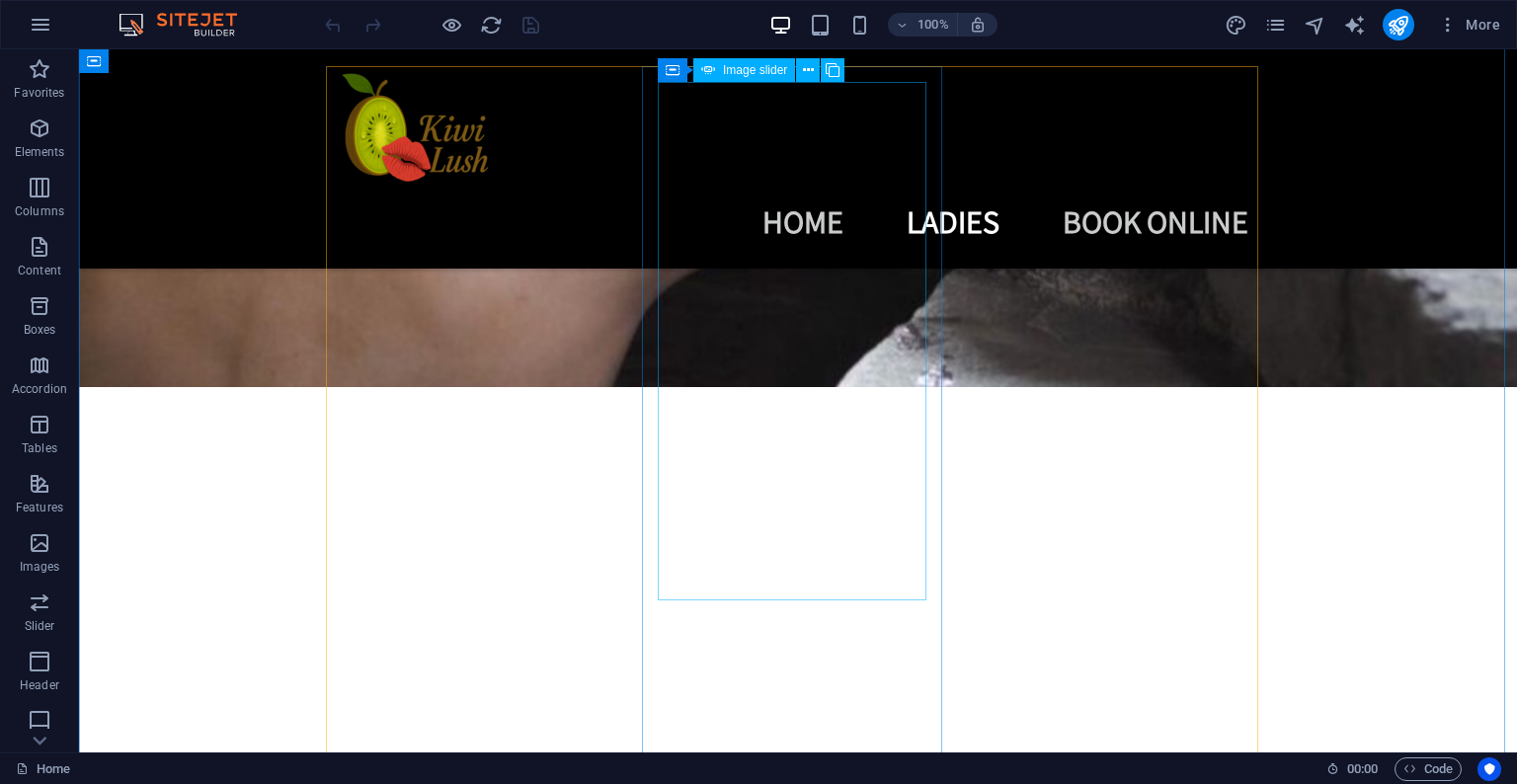 click at bounding box center (482, 4194) 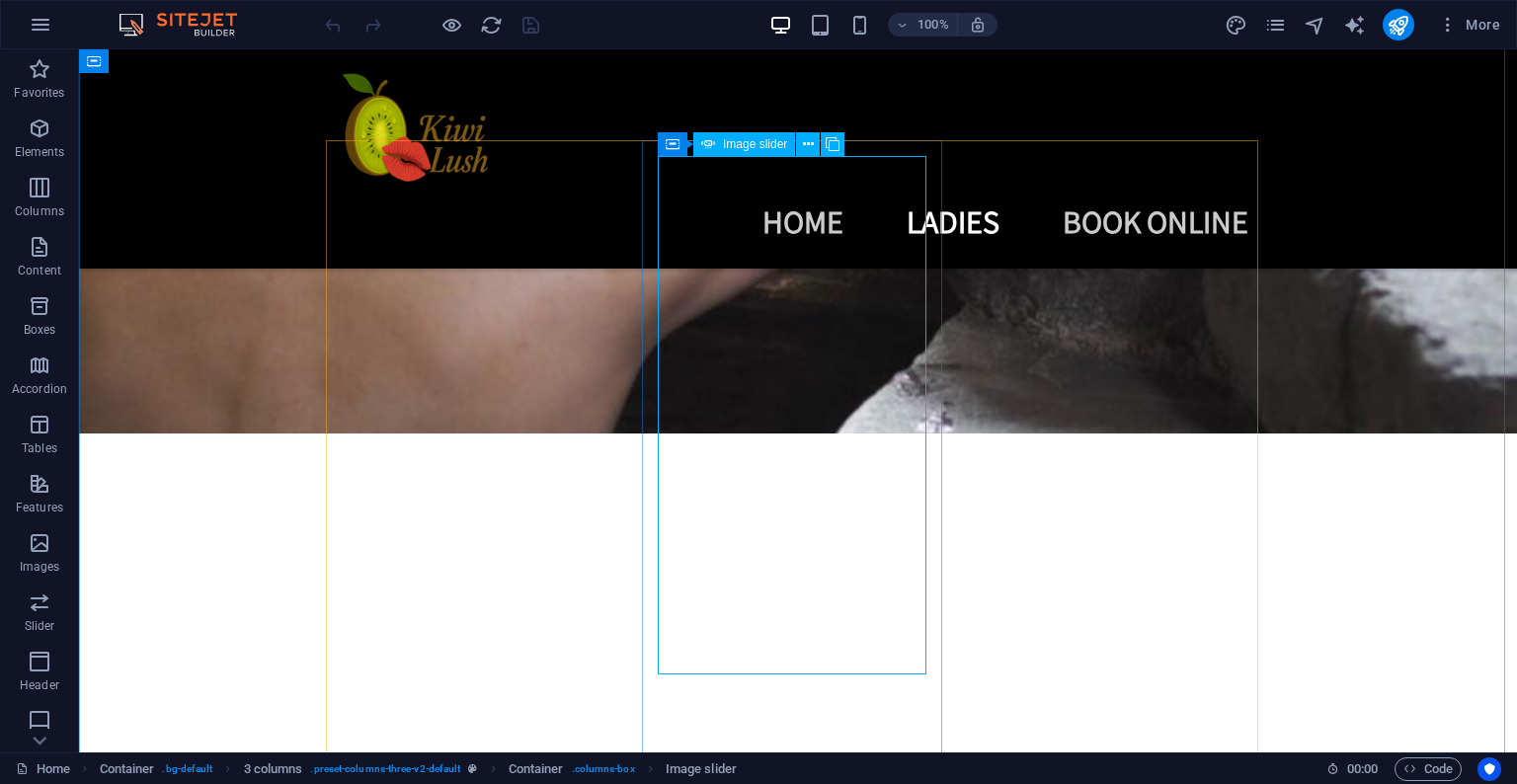 scroll, scrollTop: 745, scrollLeft: 0, axis: vertical 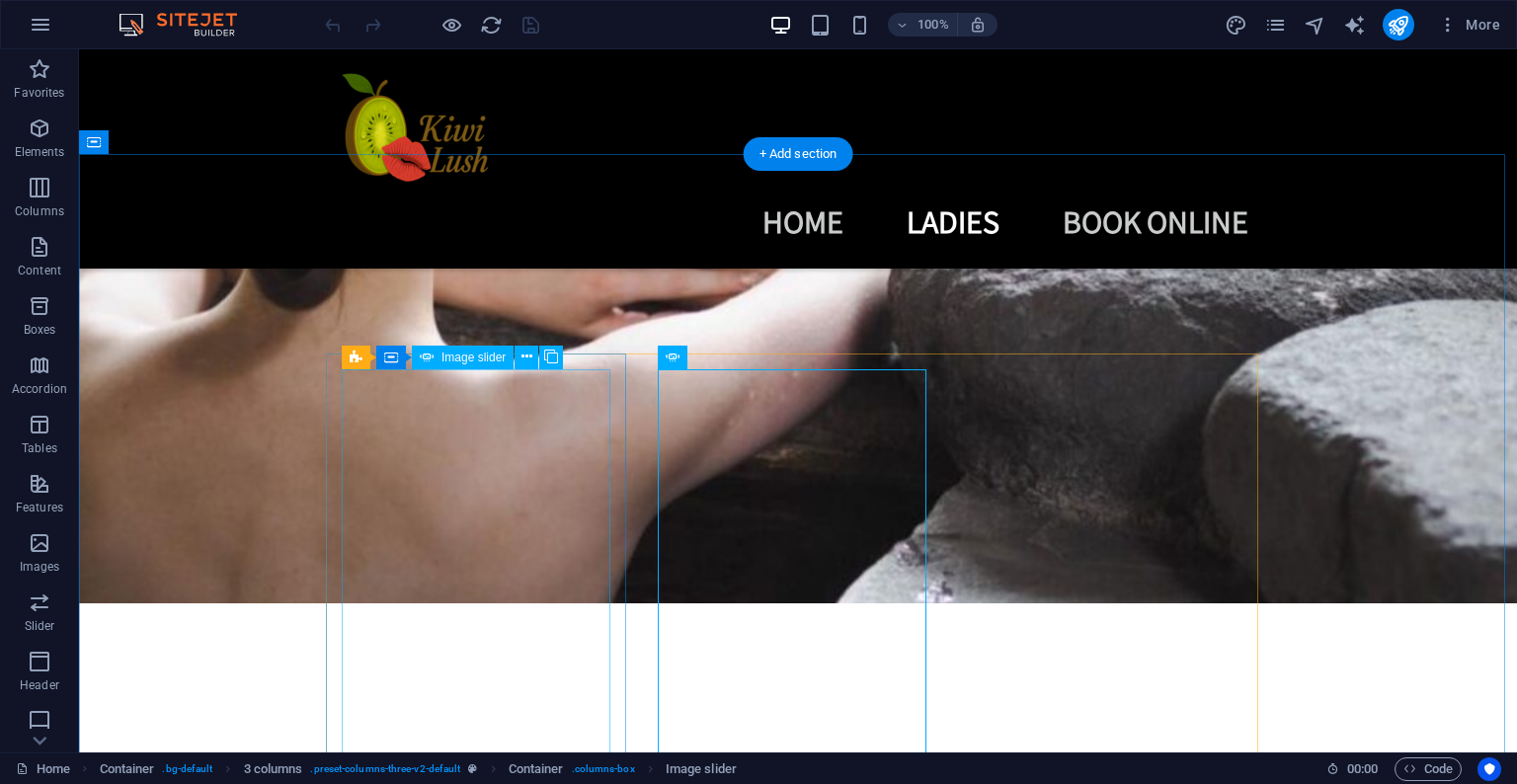 click at bounding box center (213, 4902) 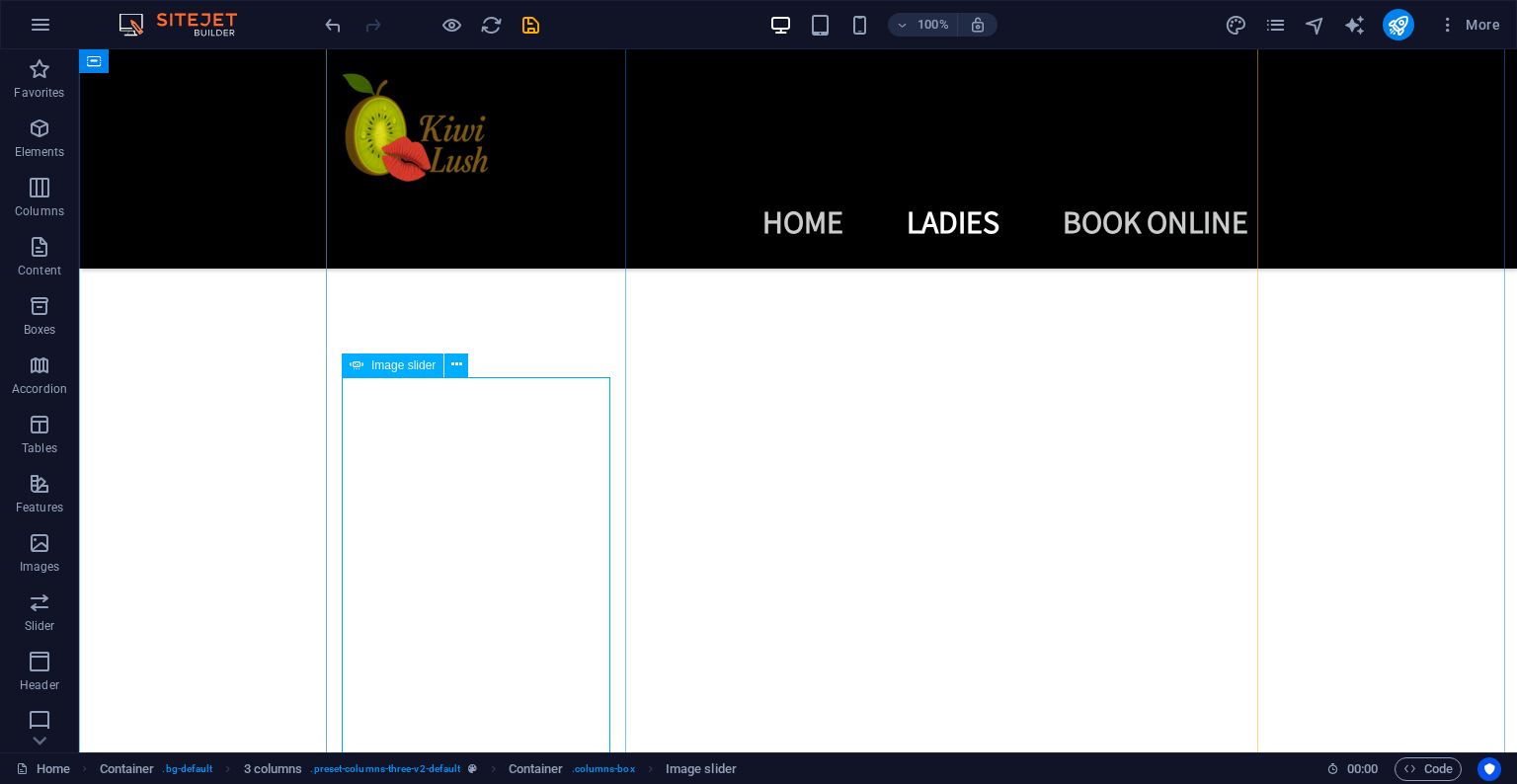 scroll, scrollTop: 952, scrollLeft: 0, axis: vertical 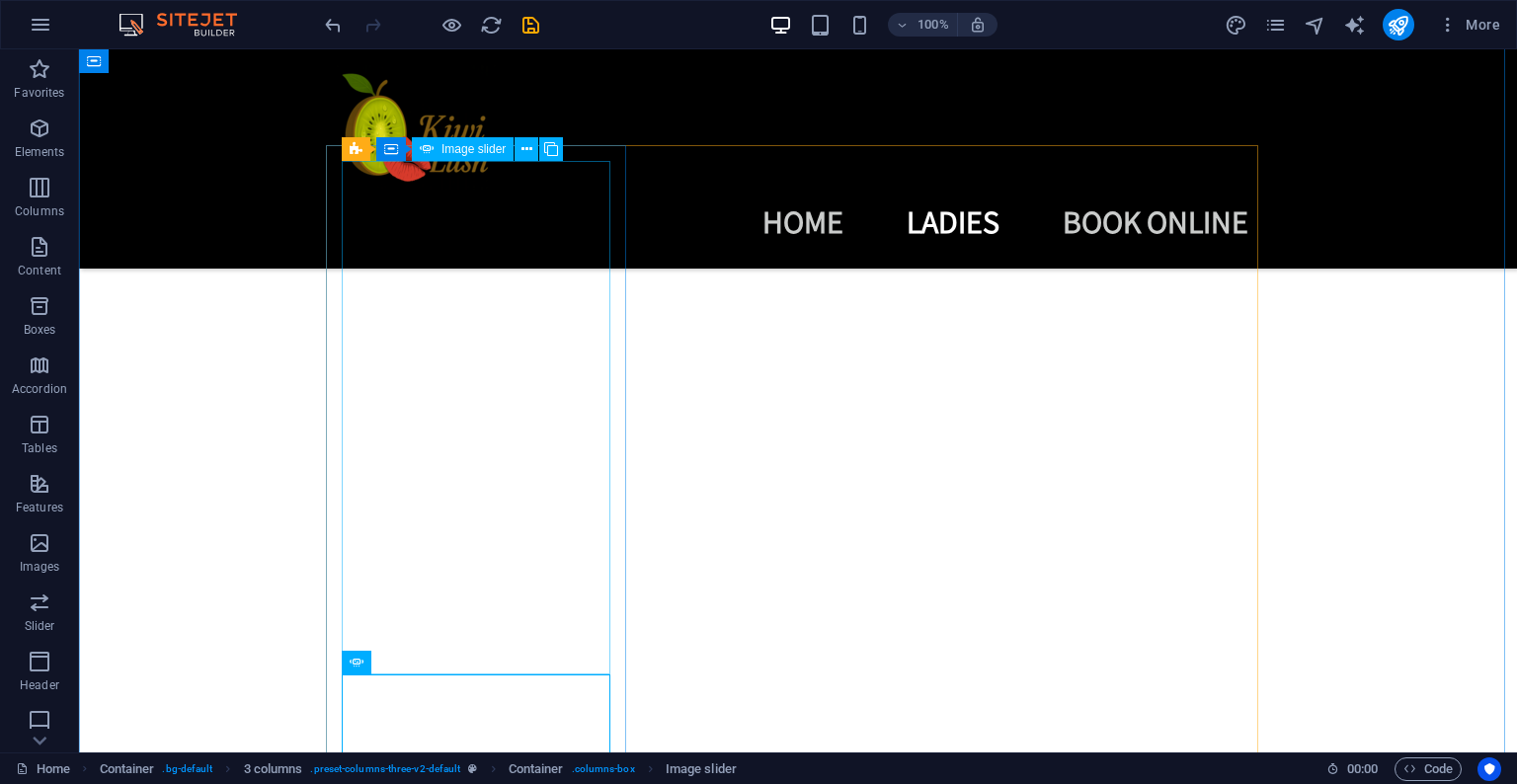 click at bounding box center (213, 4695) 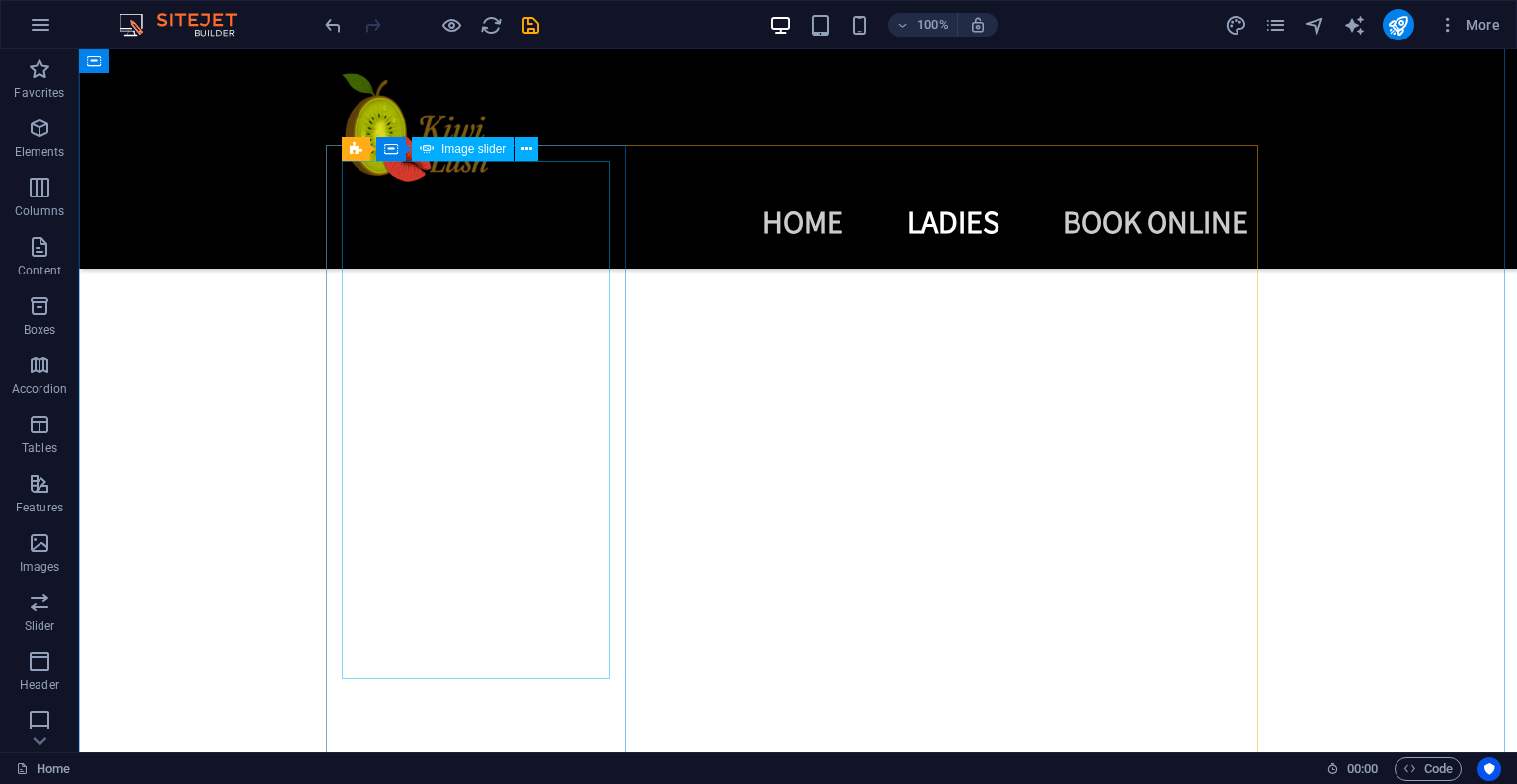 scroll, scrollTop: 982, scrollLeft: 0, axis: vertical 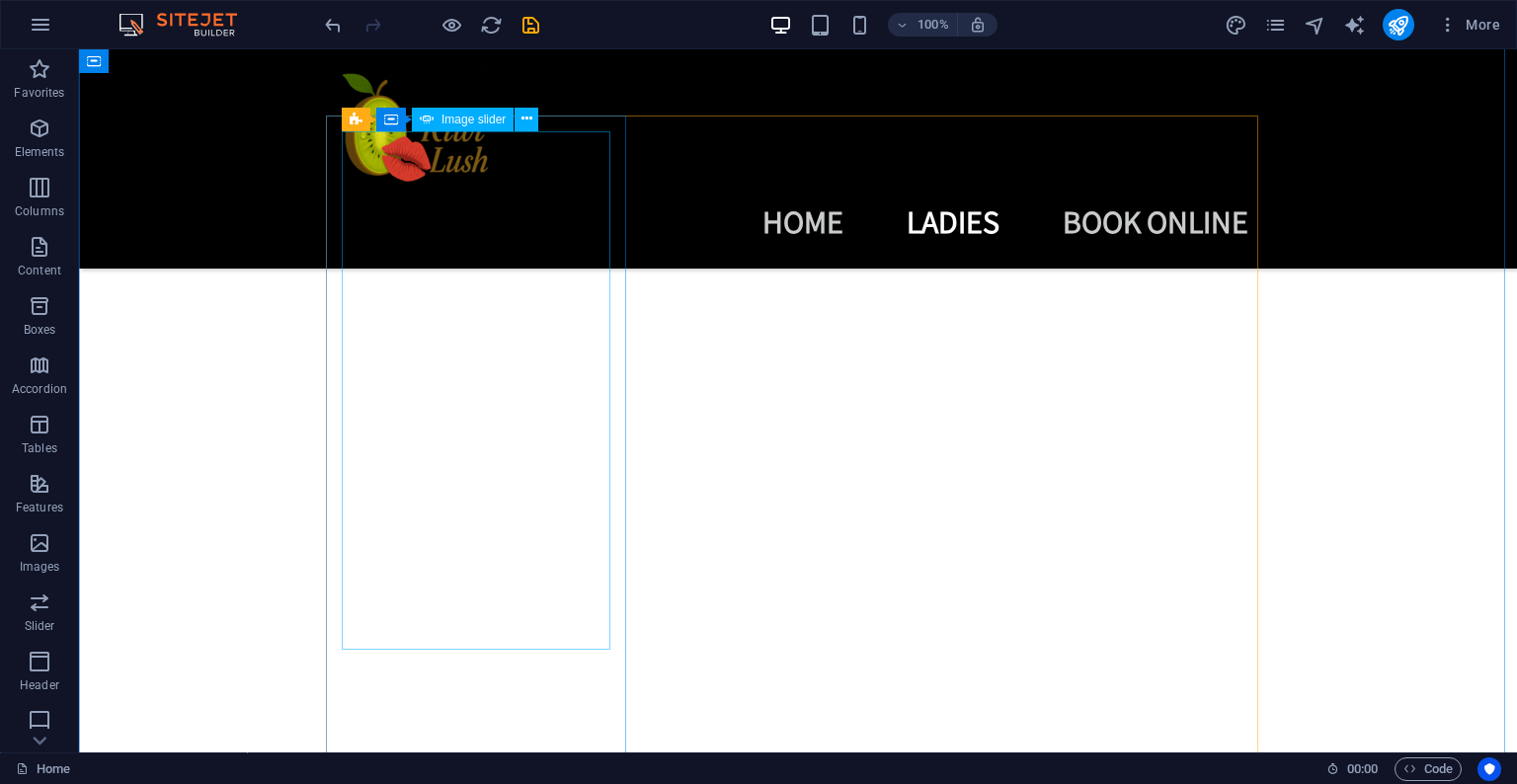click at bounding box center (482, 2779) 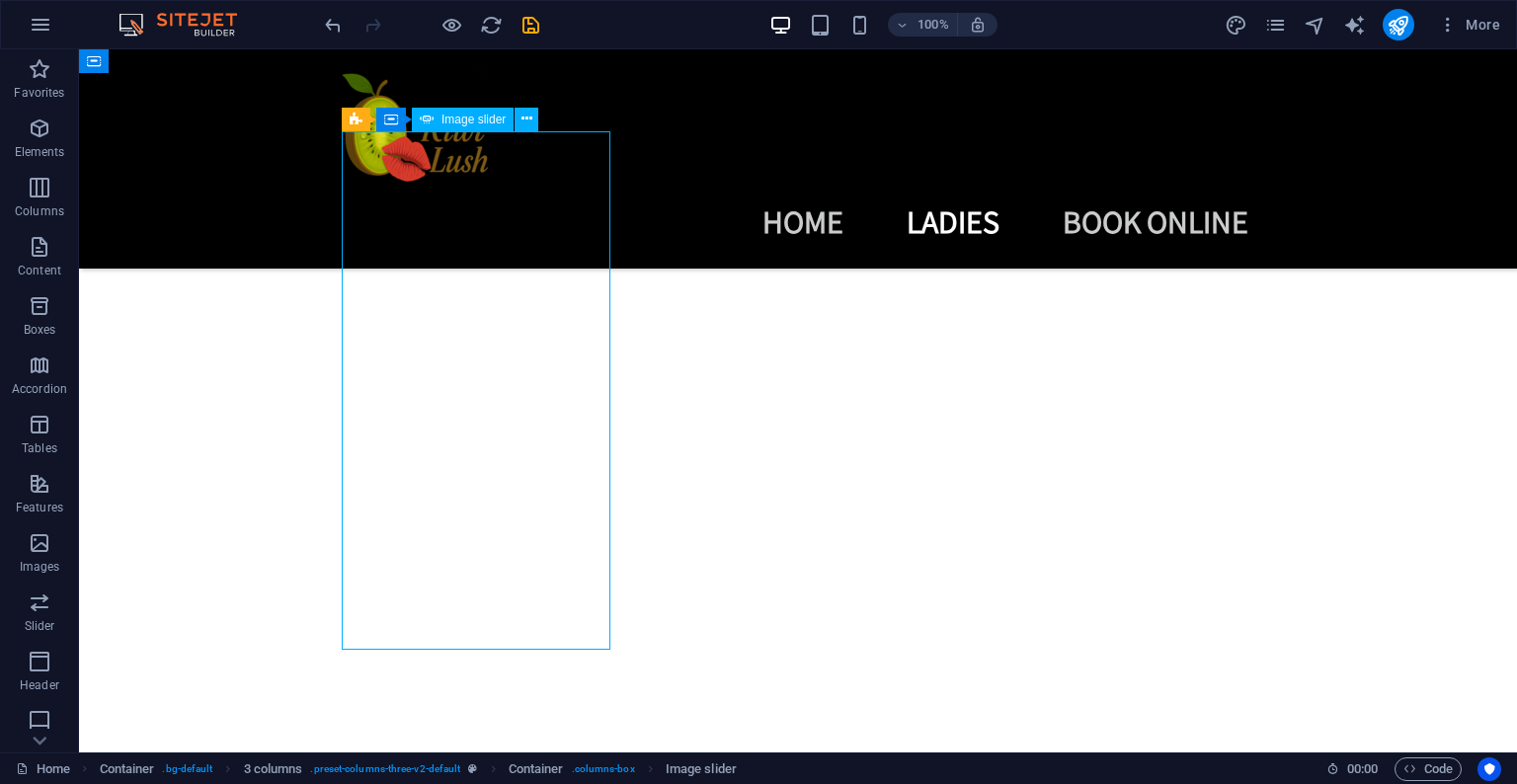 click at bounding box center (482, 2779) 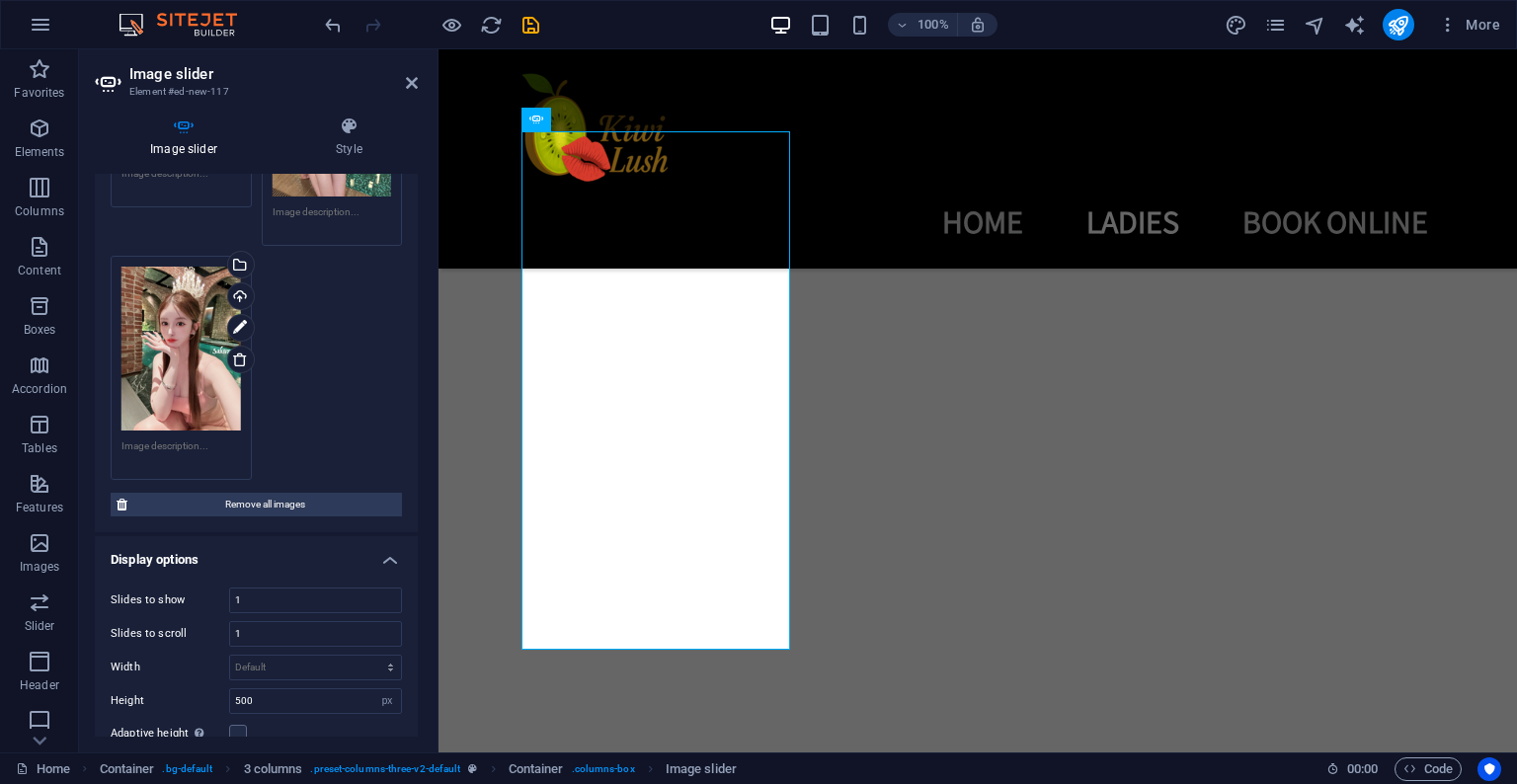scroll, scrollTop: 297, scrollLeft: 0, axis: vertical 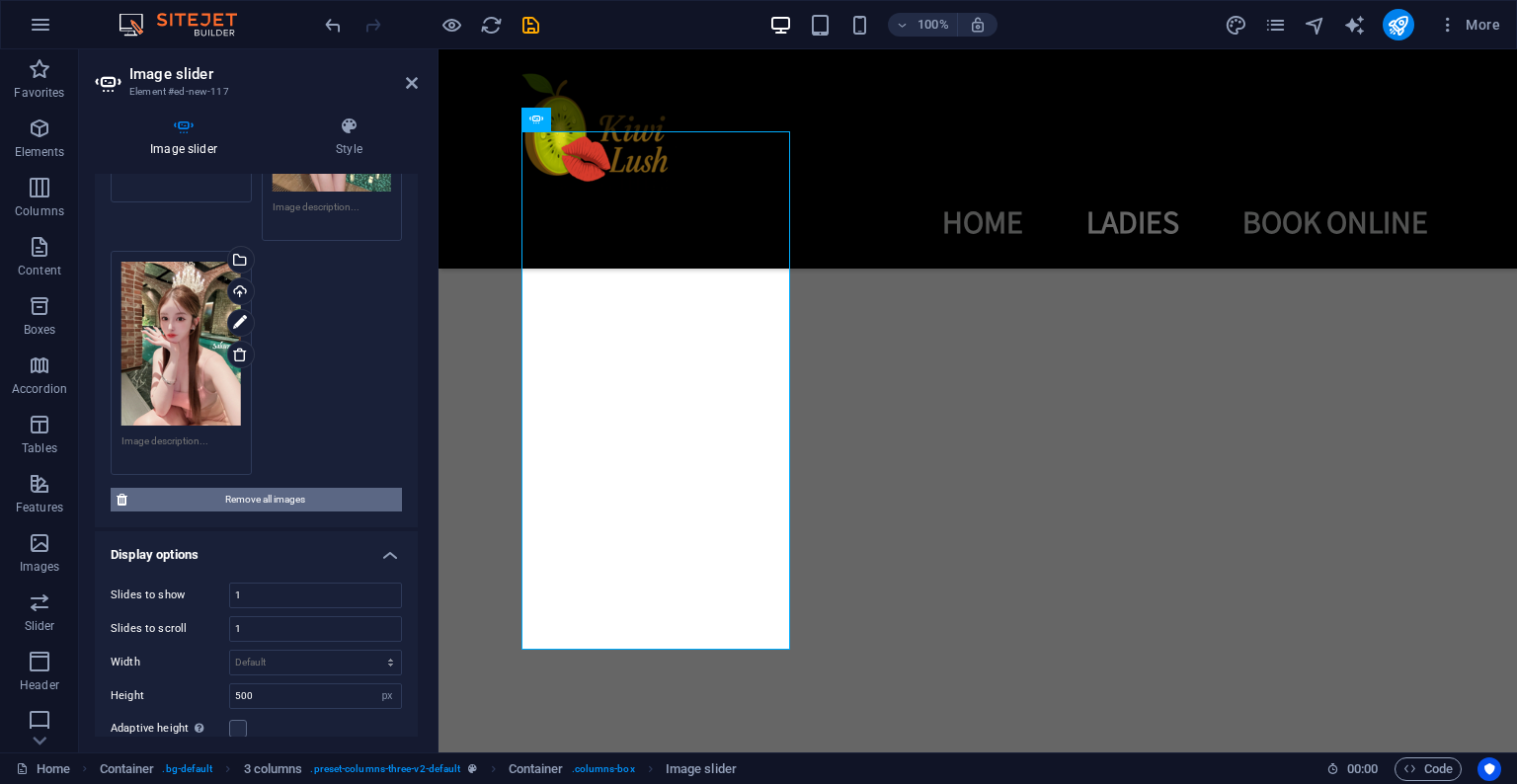 click on "Remove all images" at bounding box center (265, 500) 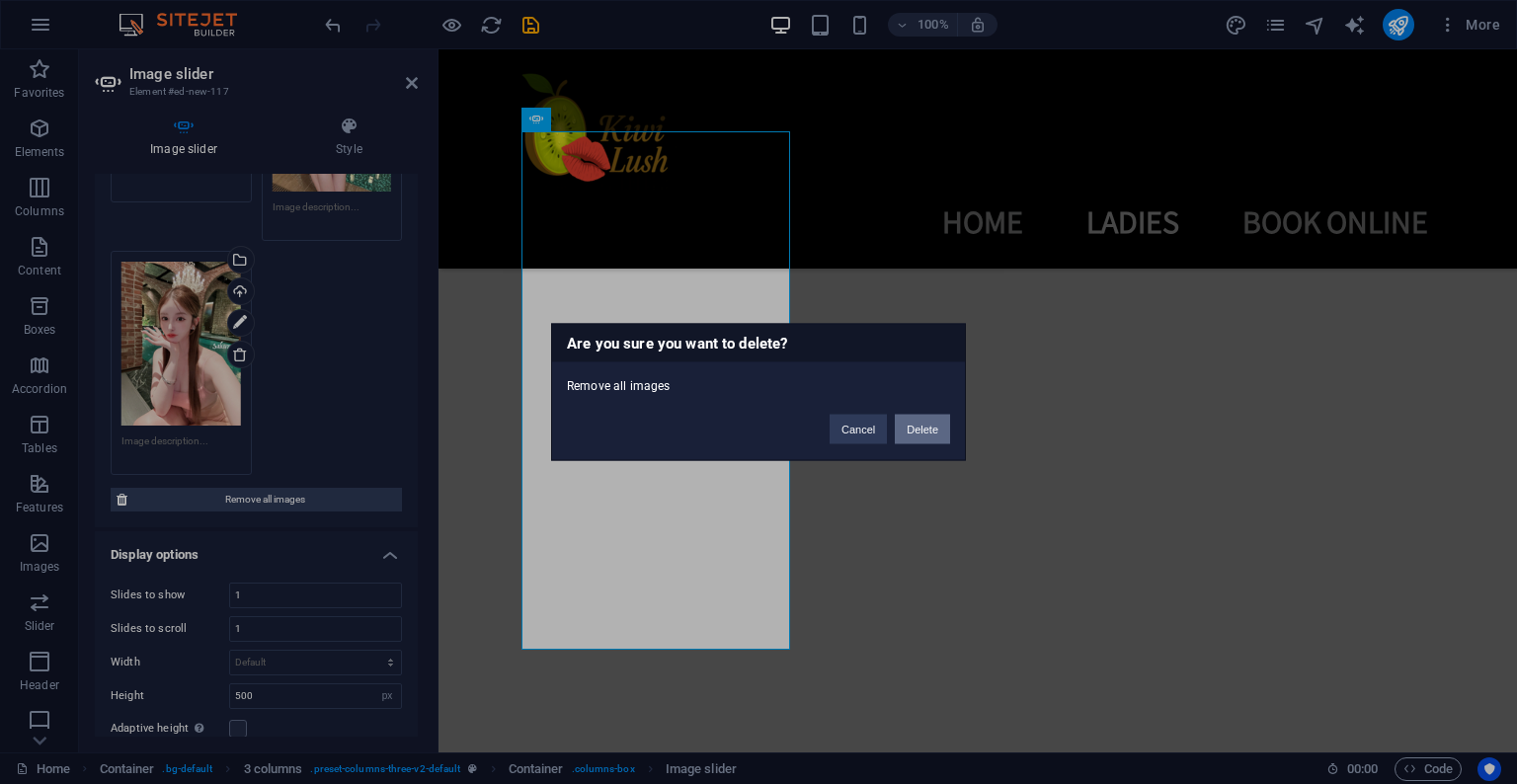 click on "Delete" at bounding box center [922, 430] 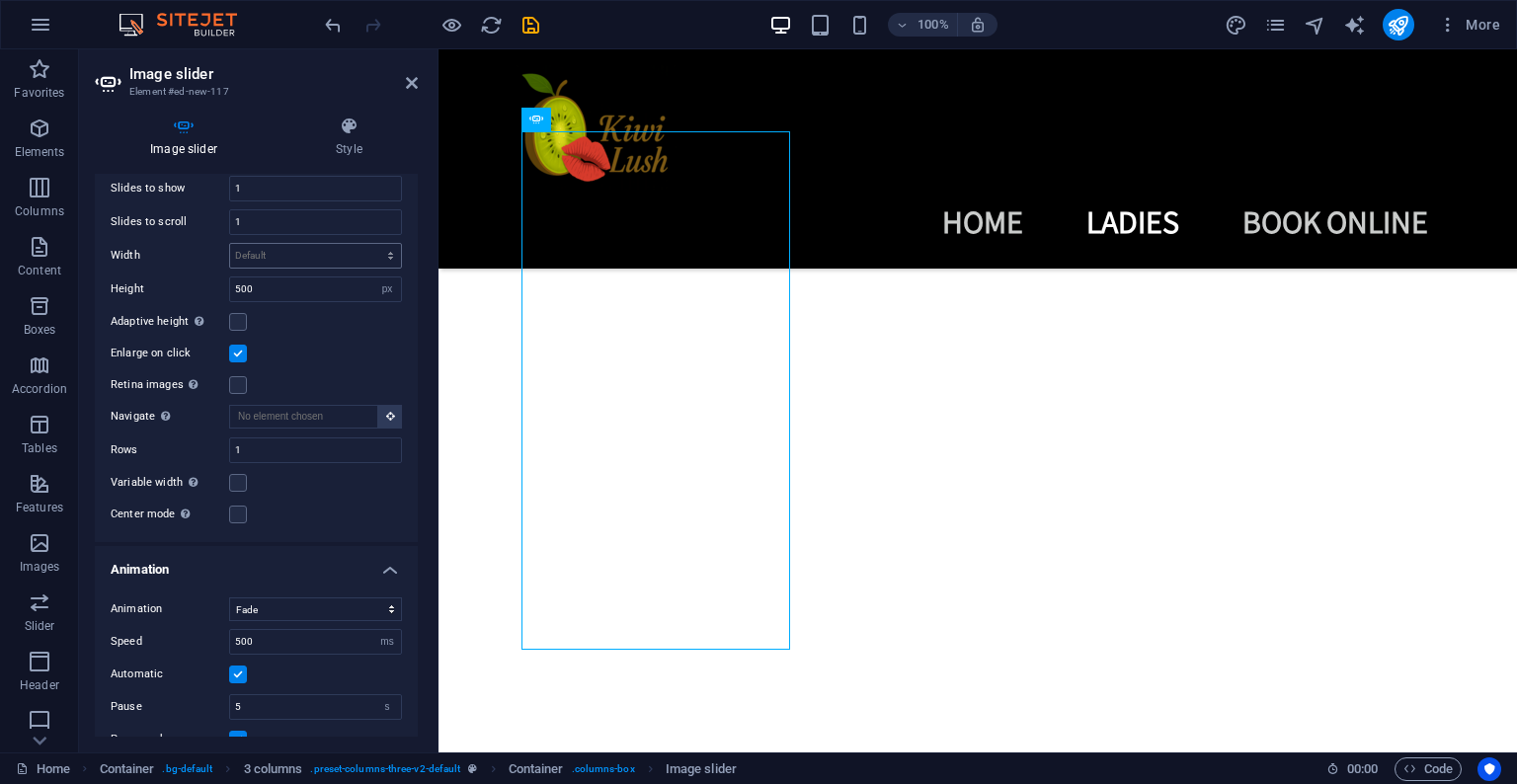 scroll, scrollTop: 156, scrollLeft: 0, axis: vertical 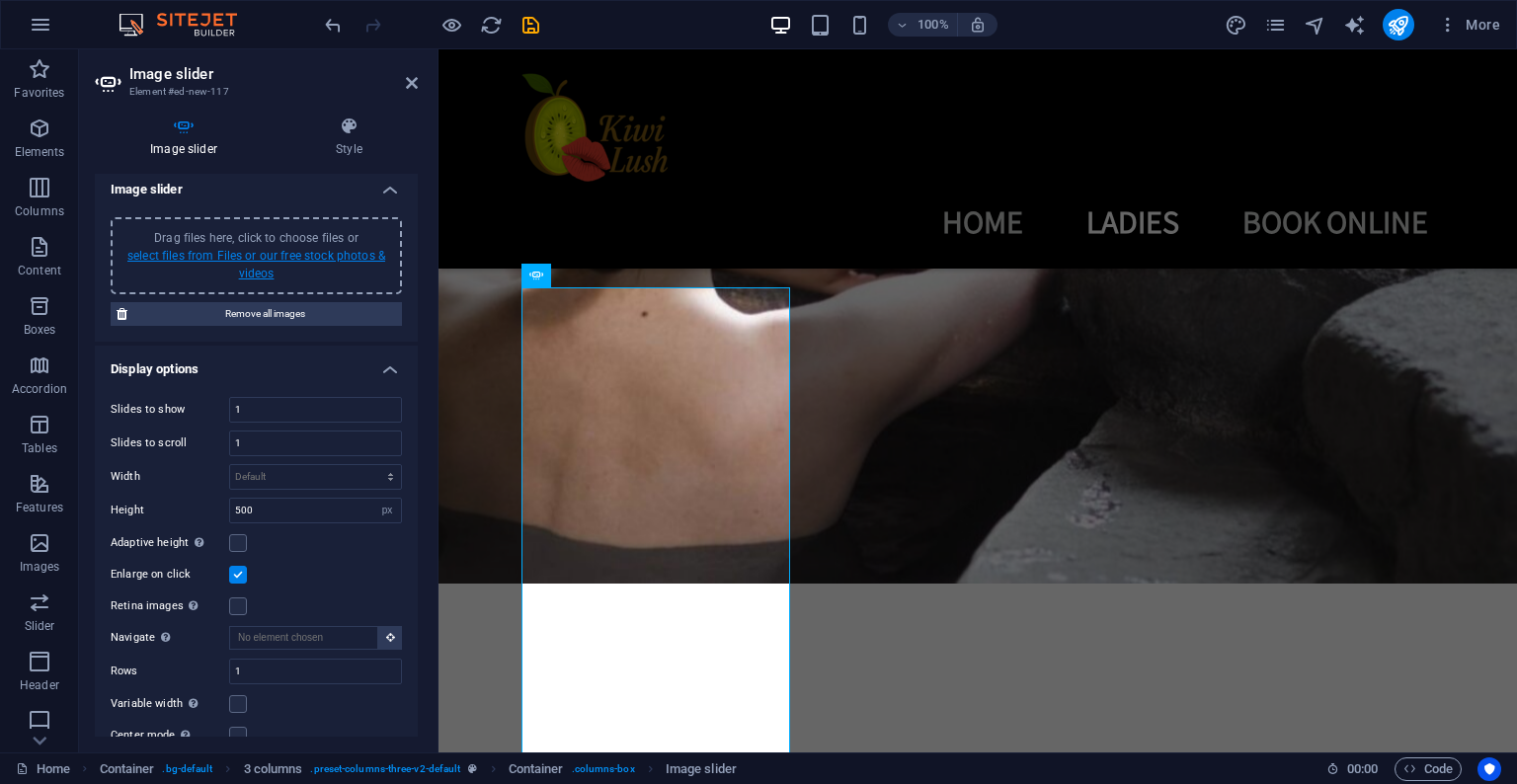 click on "select files from Files or our free stock photos & videos" at bounding box center [256, 265] 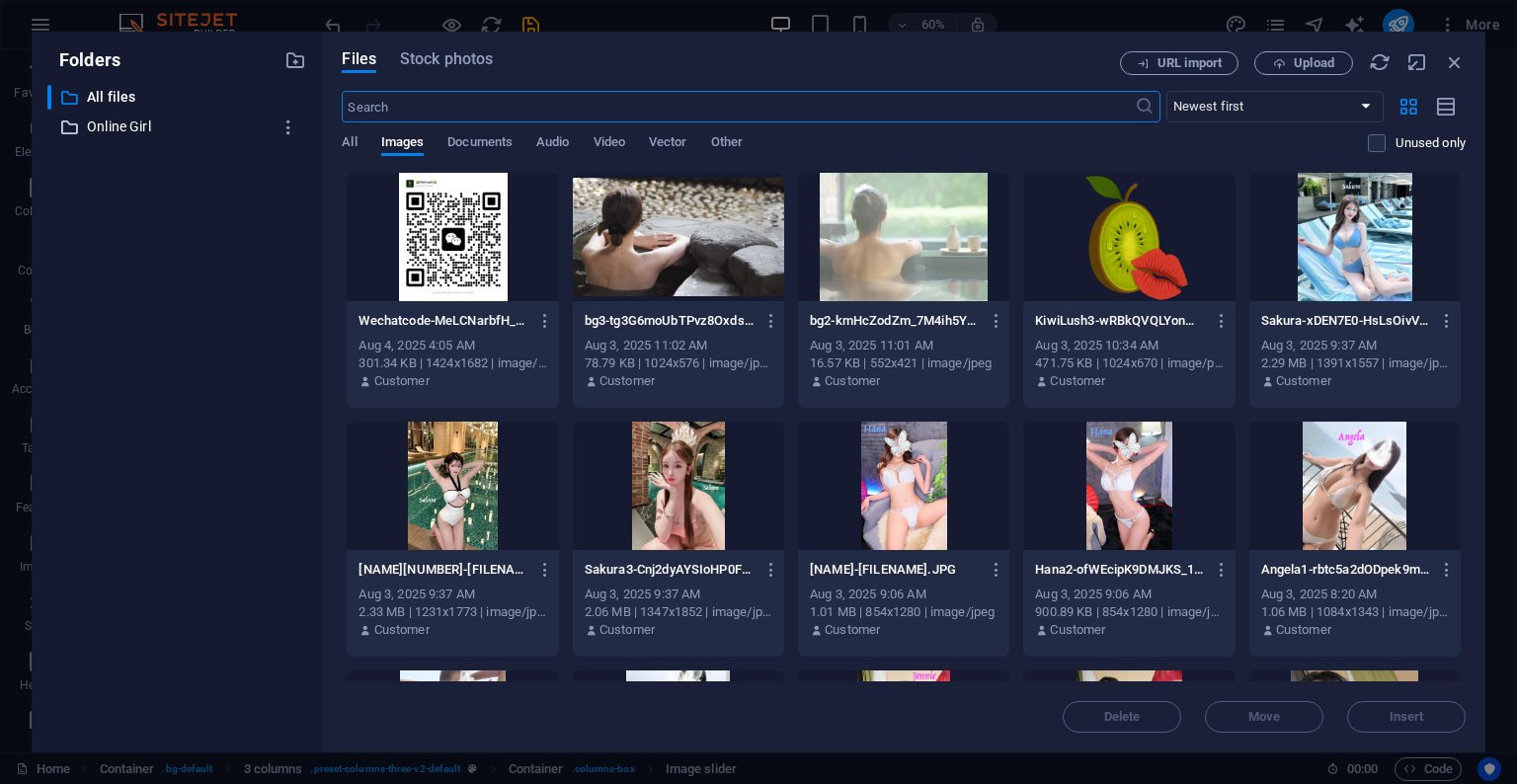 click on "Online Girl" at bounding box center [179, 126] 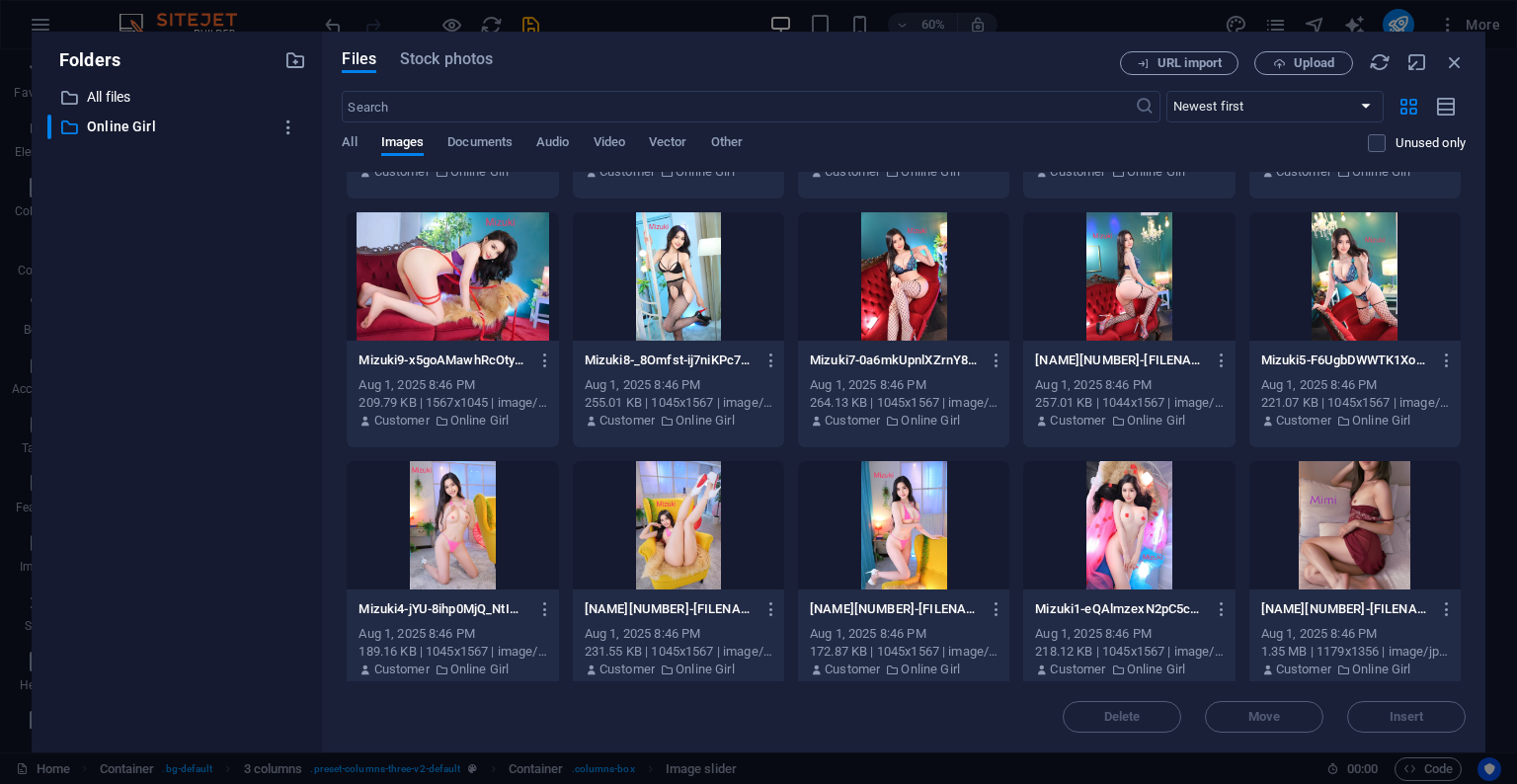 scroll, scrollTop: 451, scrollLeft: 0, axis: vertical 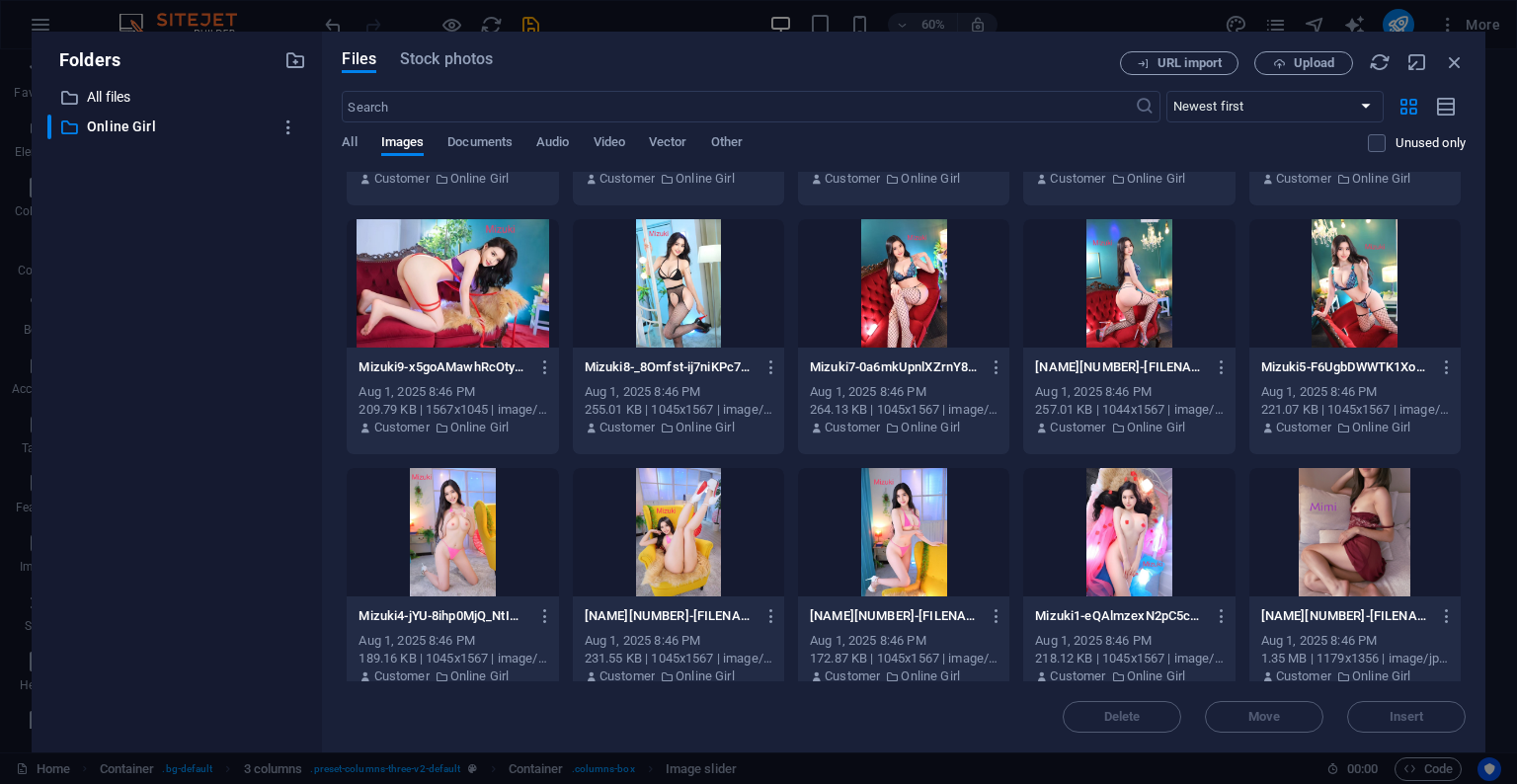 click at bounding box center (679, 283) 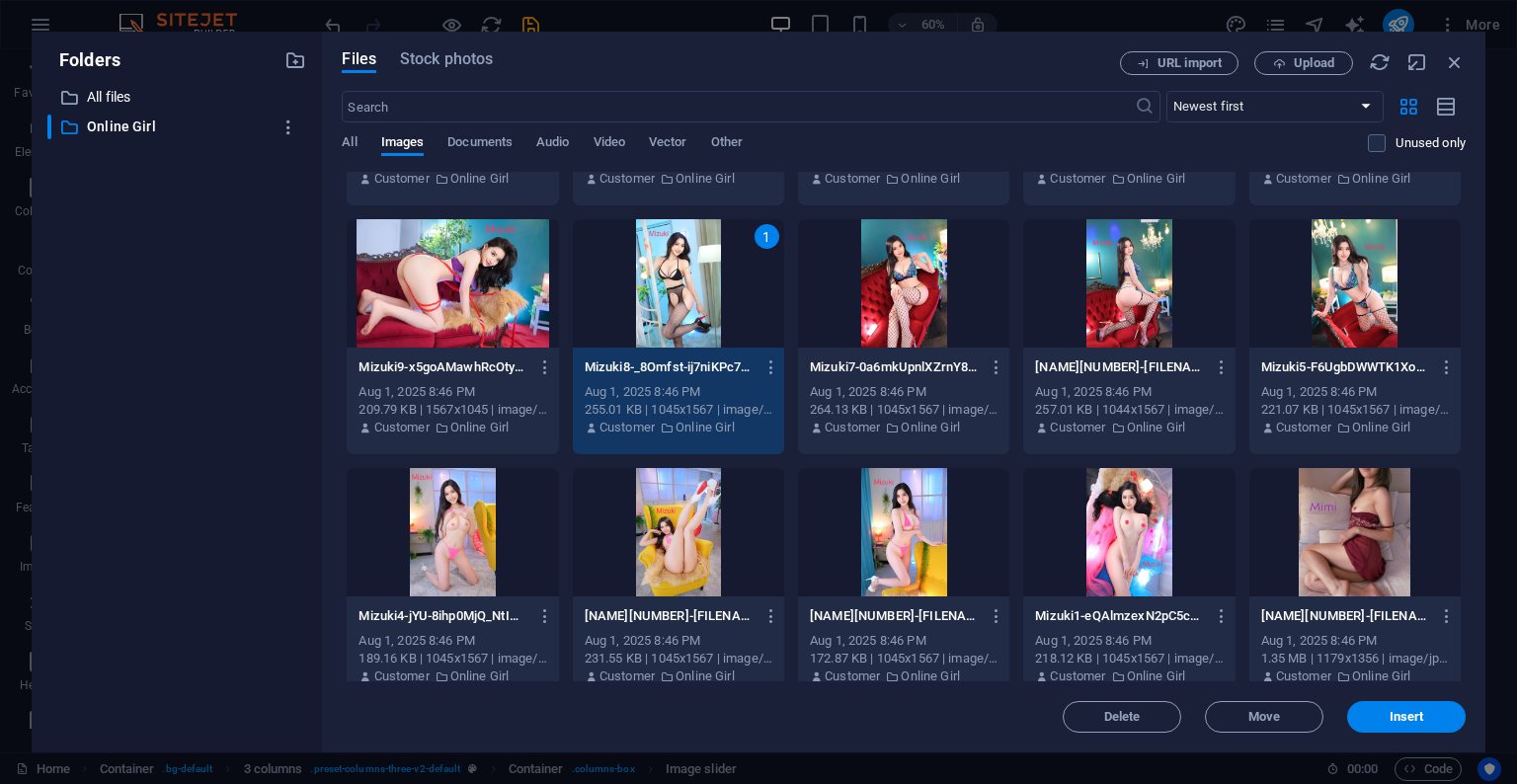 click at bounding box center (904, 283) 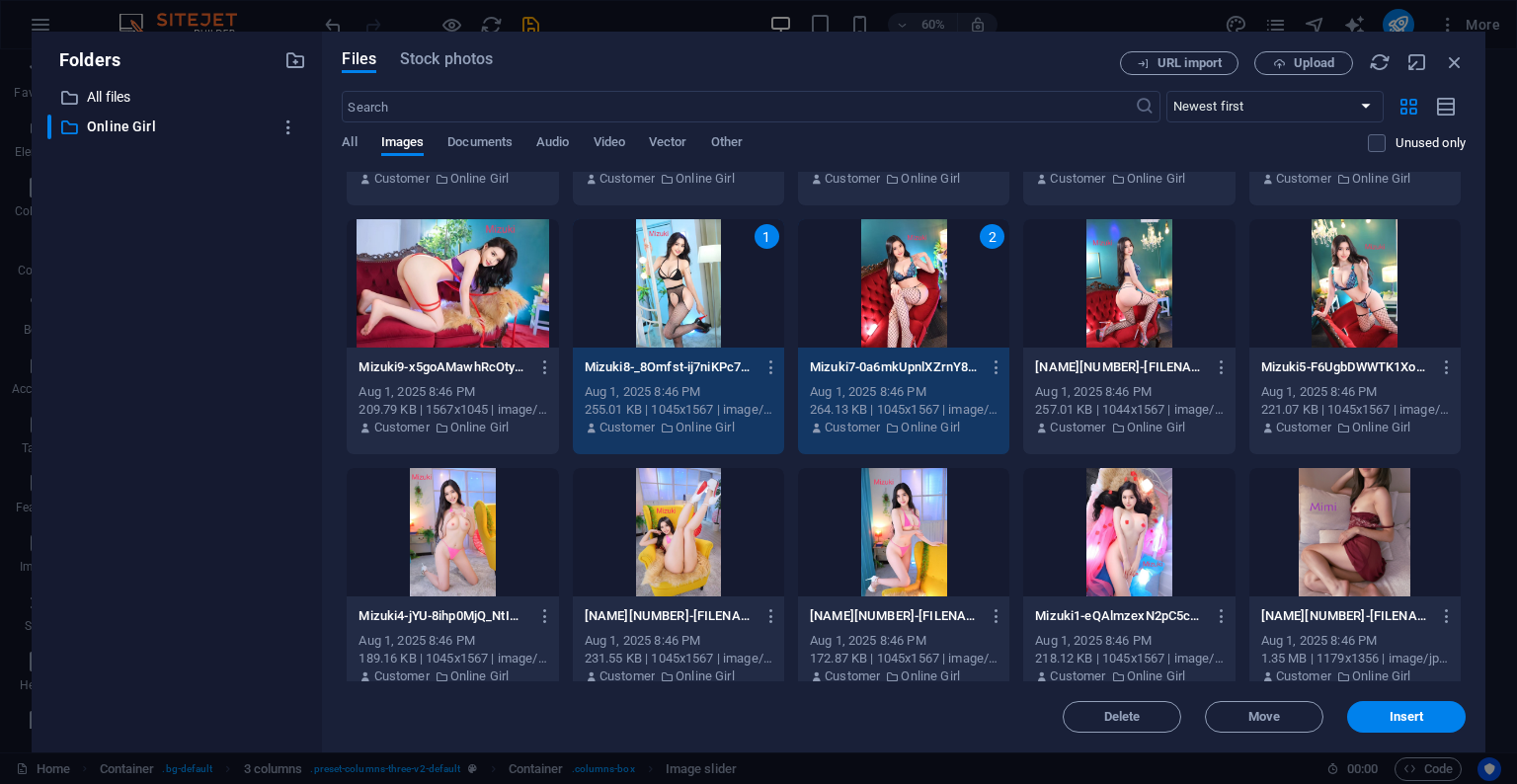 click at bounding box center [1129, 283] 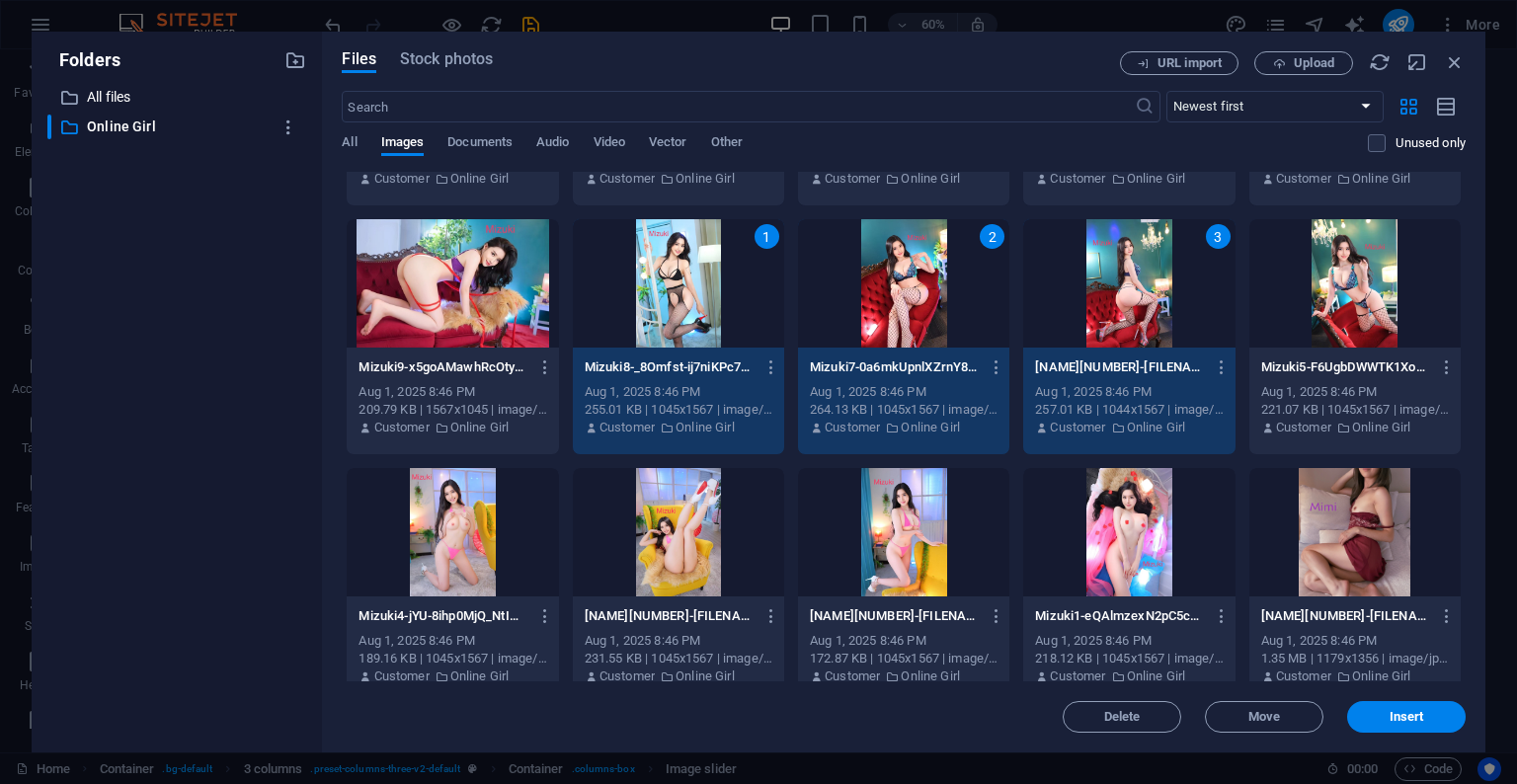 click at bounding box center [1355, 283] 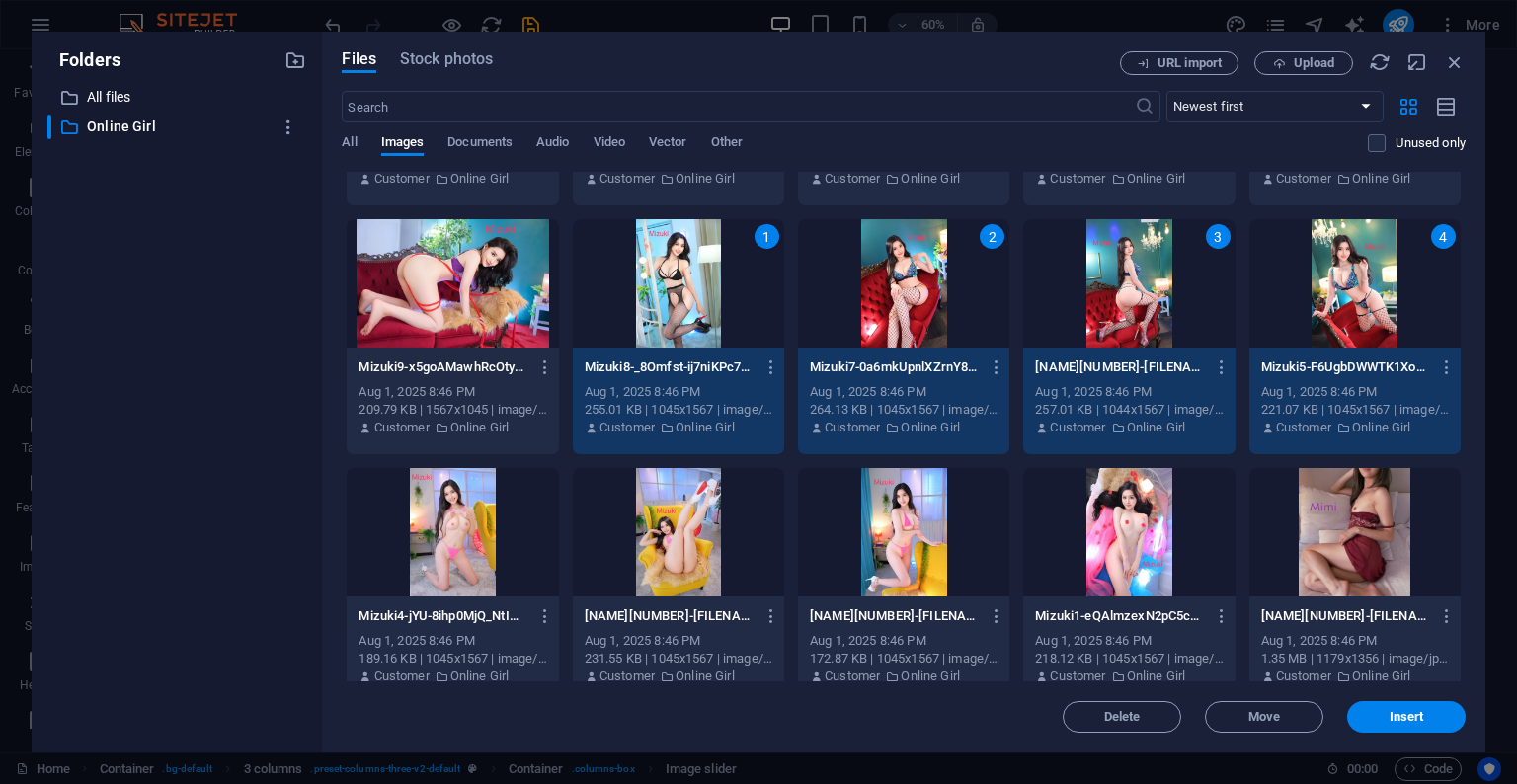 click at bounding box center [904, 532] 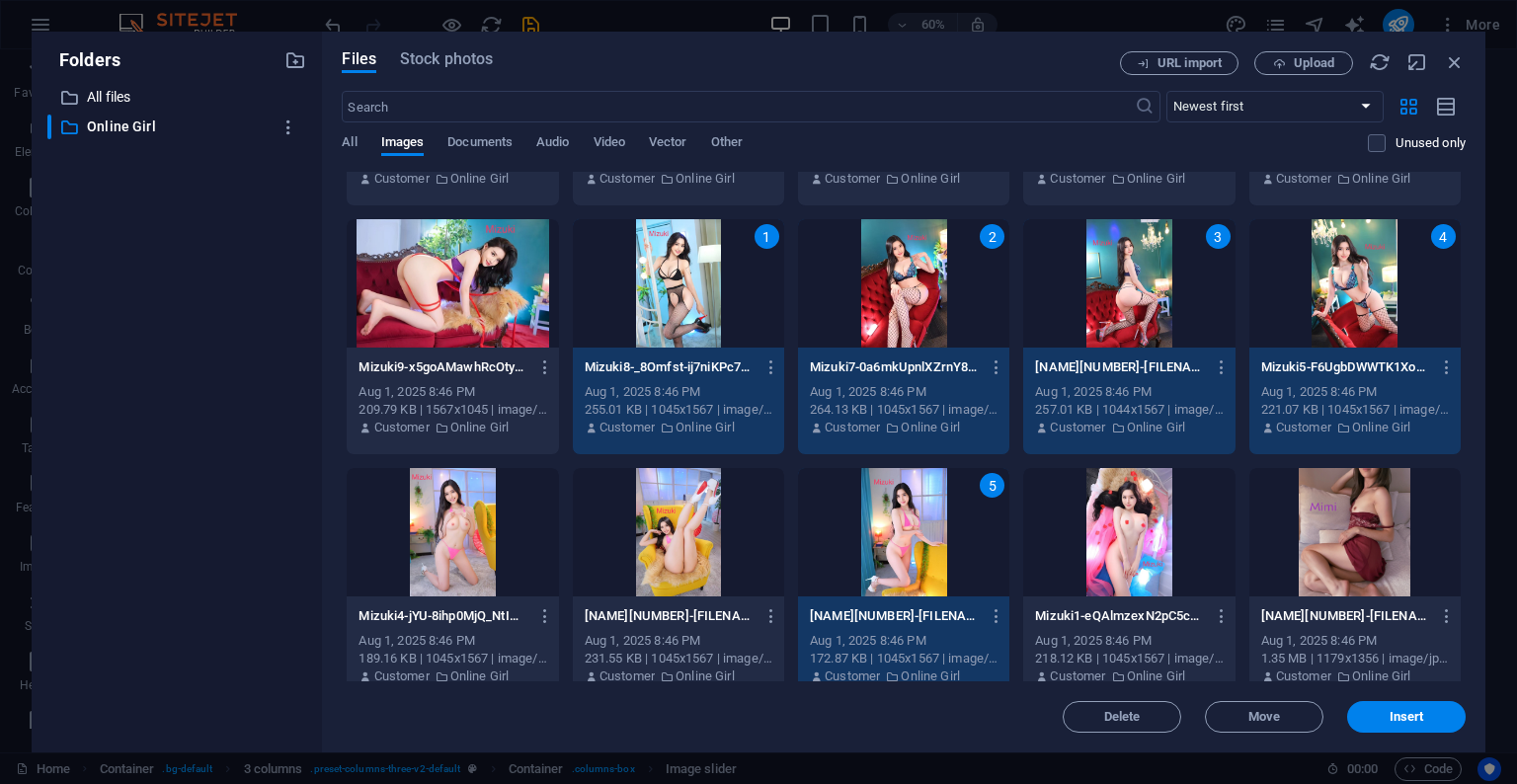 click at bounding box center [679, 532] 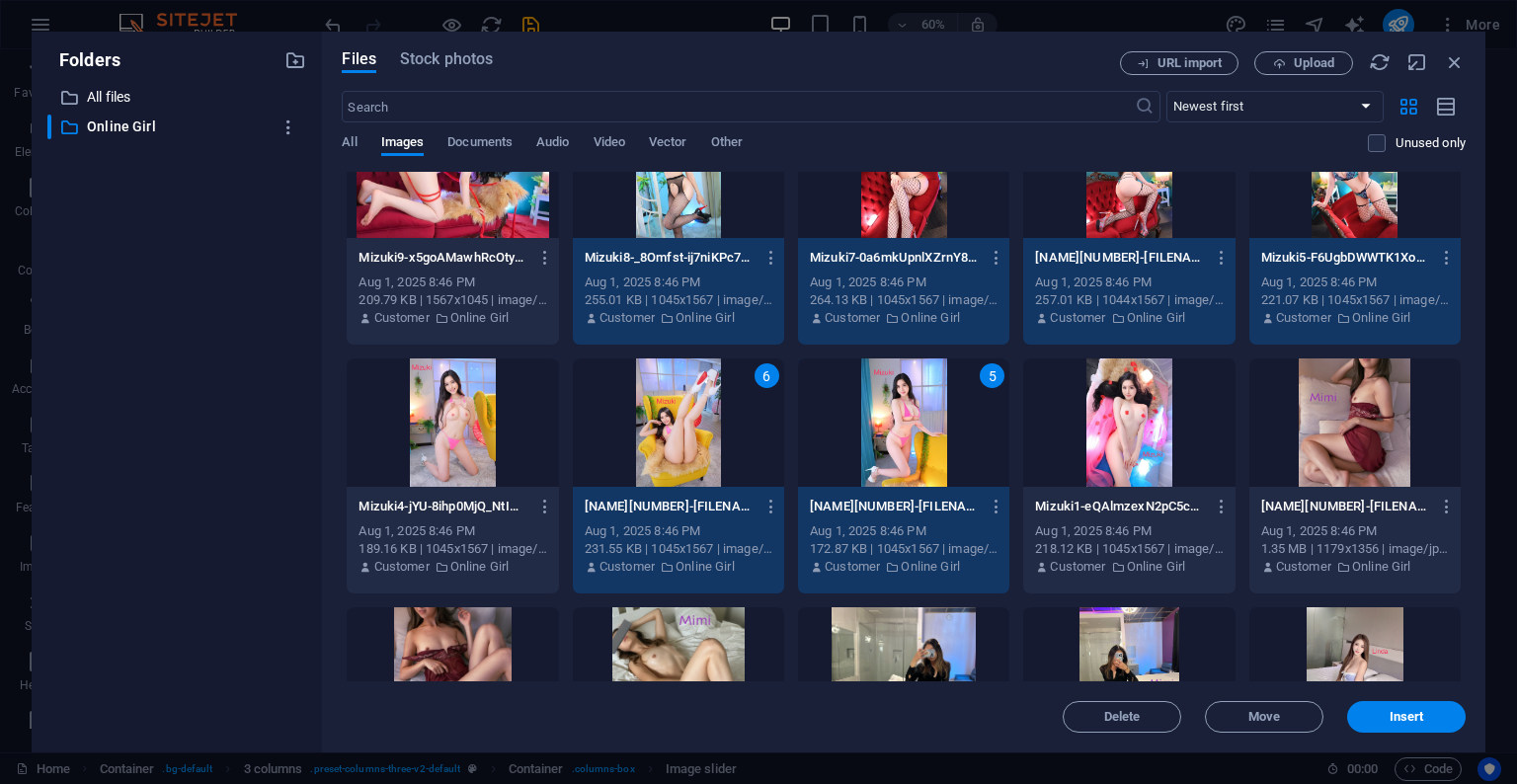 scroll, scrollTop: 459, scrollLeft: 0, axis: vertical 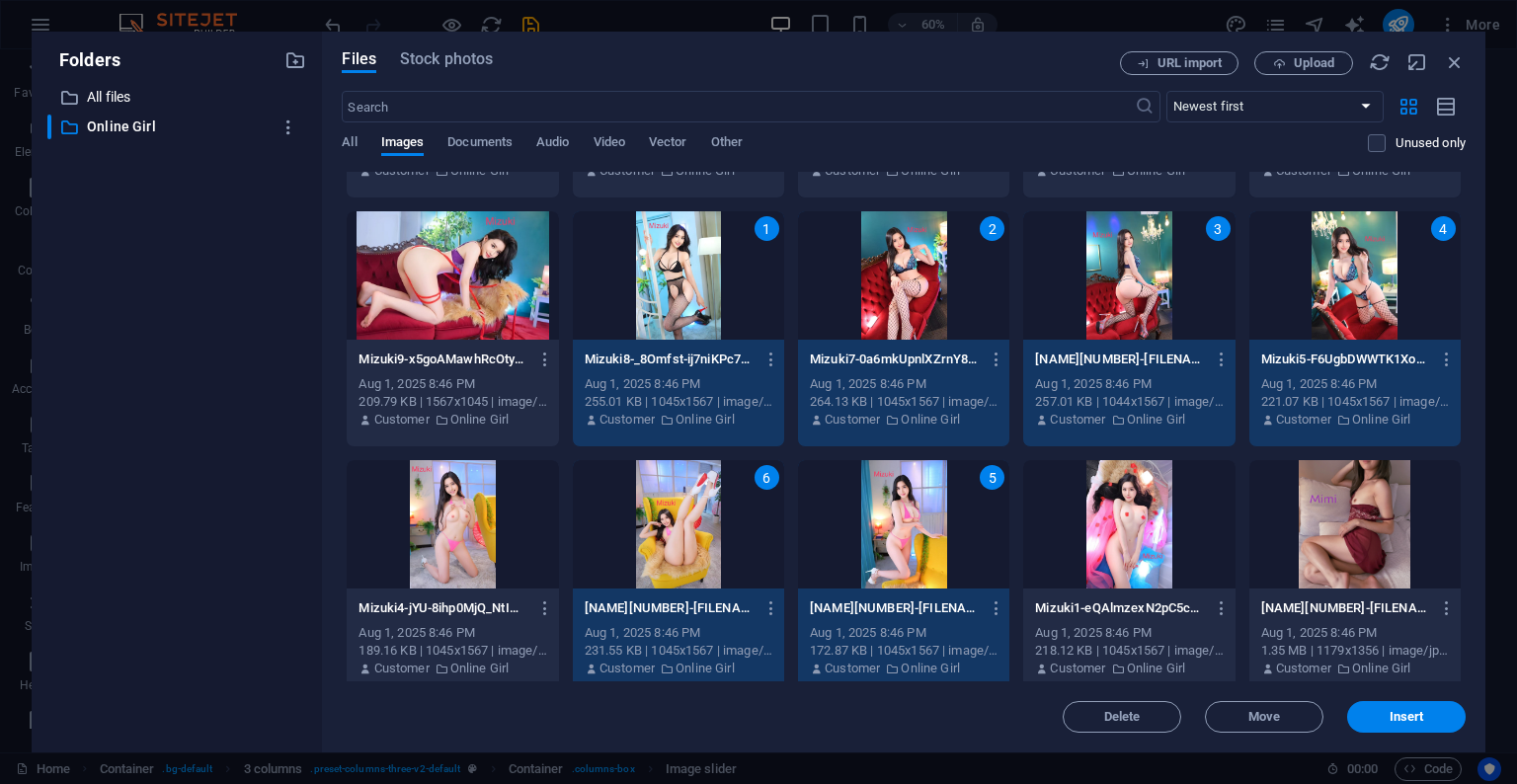 click at bounding box center (452, 275) 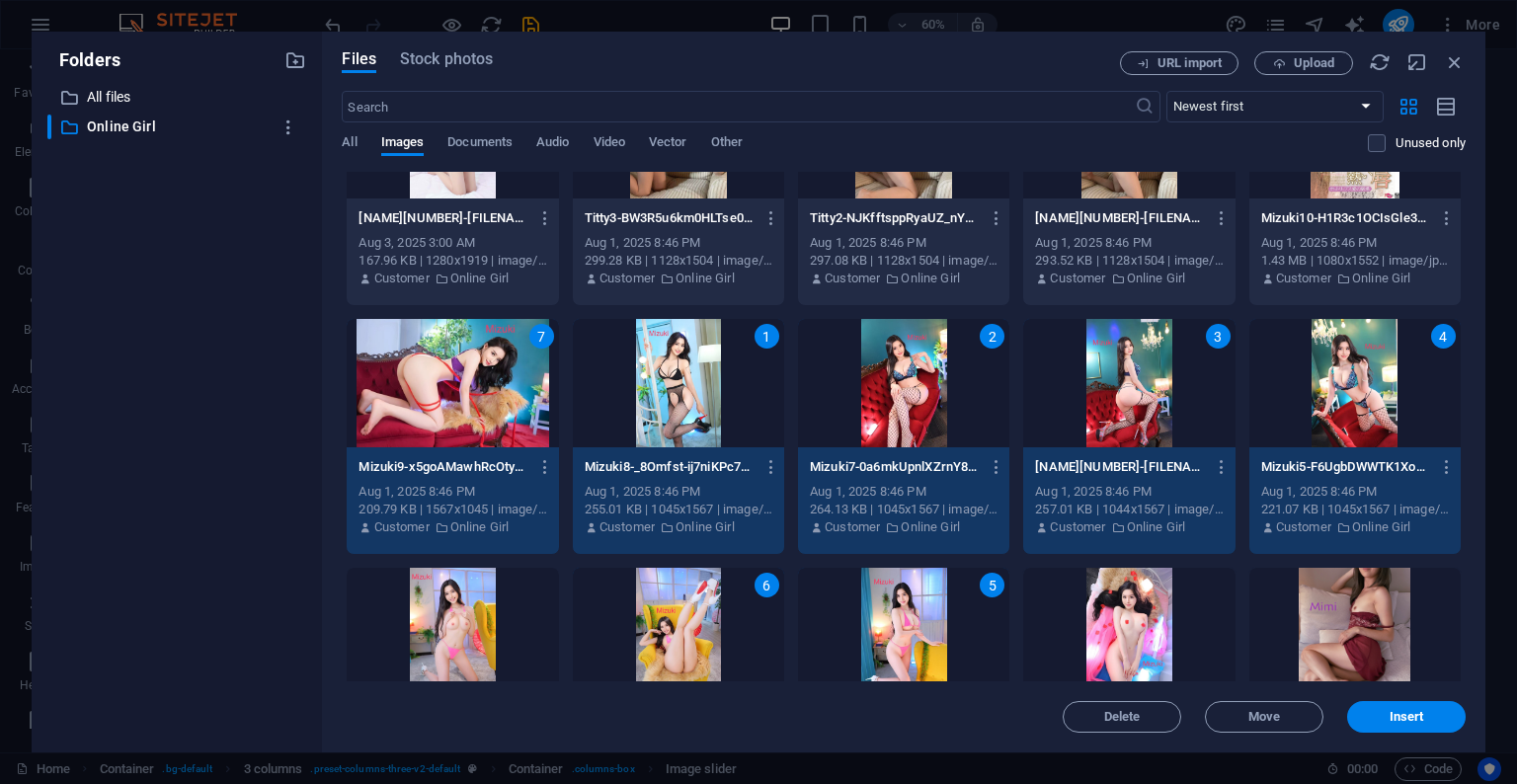 click on "7" at bounding box center (452, 383) 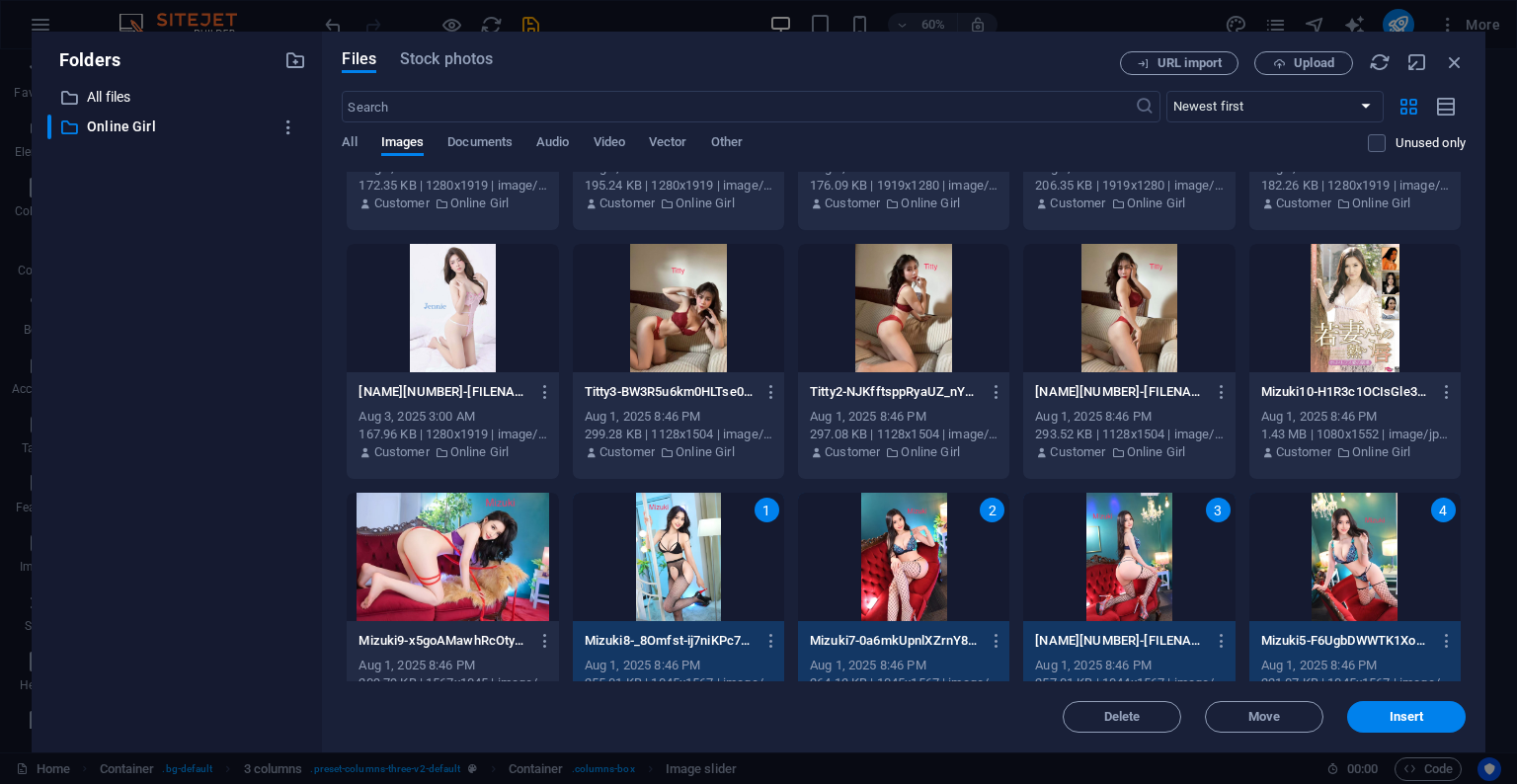 scroll, scrollTop: 359, scrollLeft: 0, axis: vertical 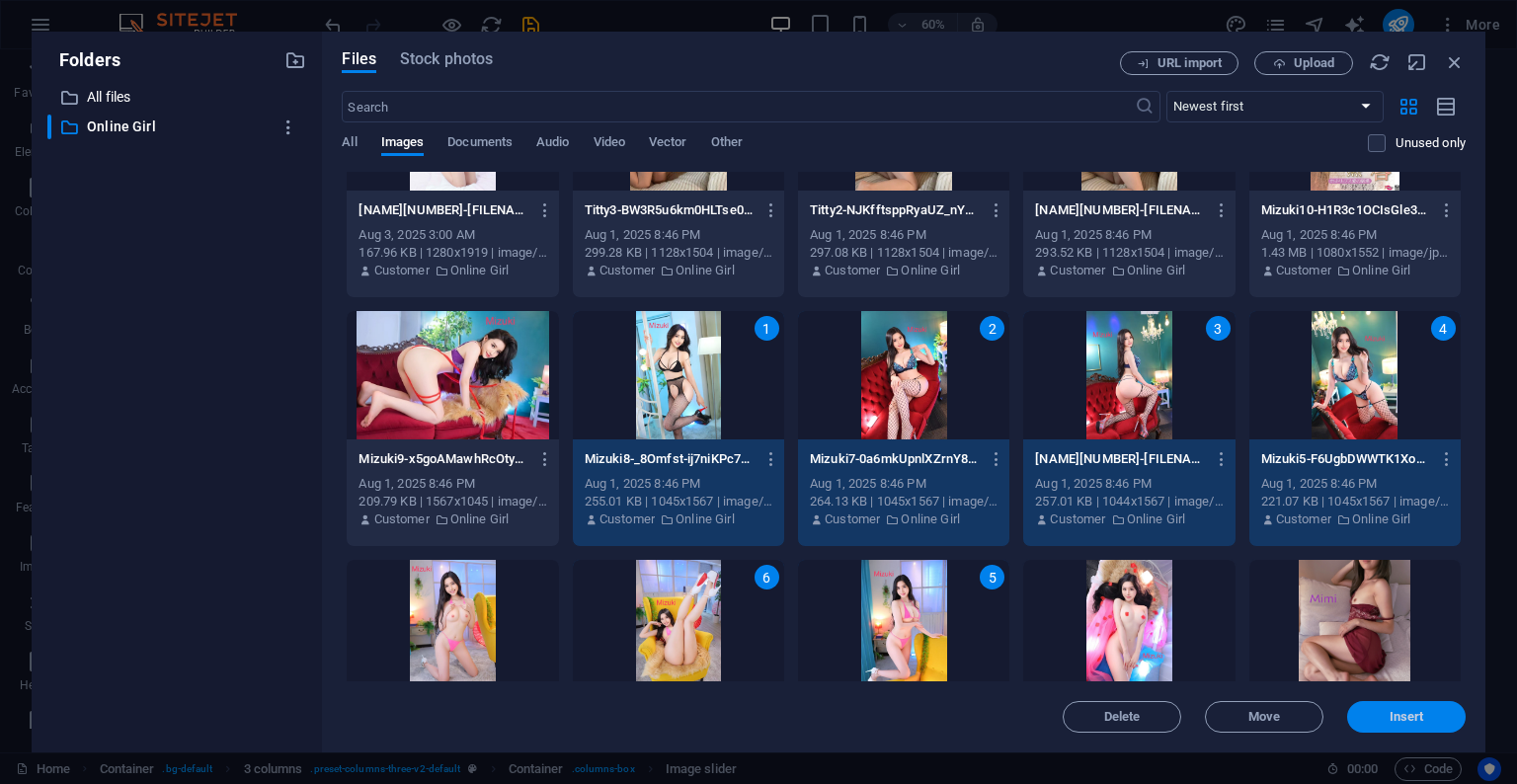 click on "Insert" at bounding box center (1406, 717) 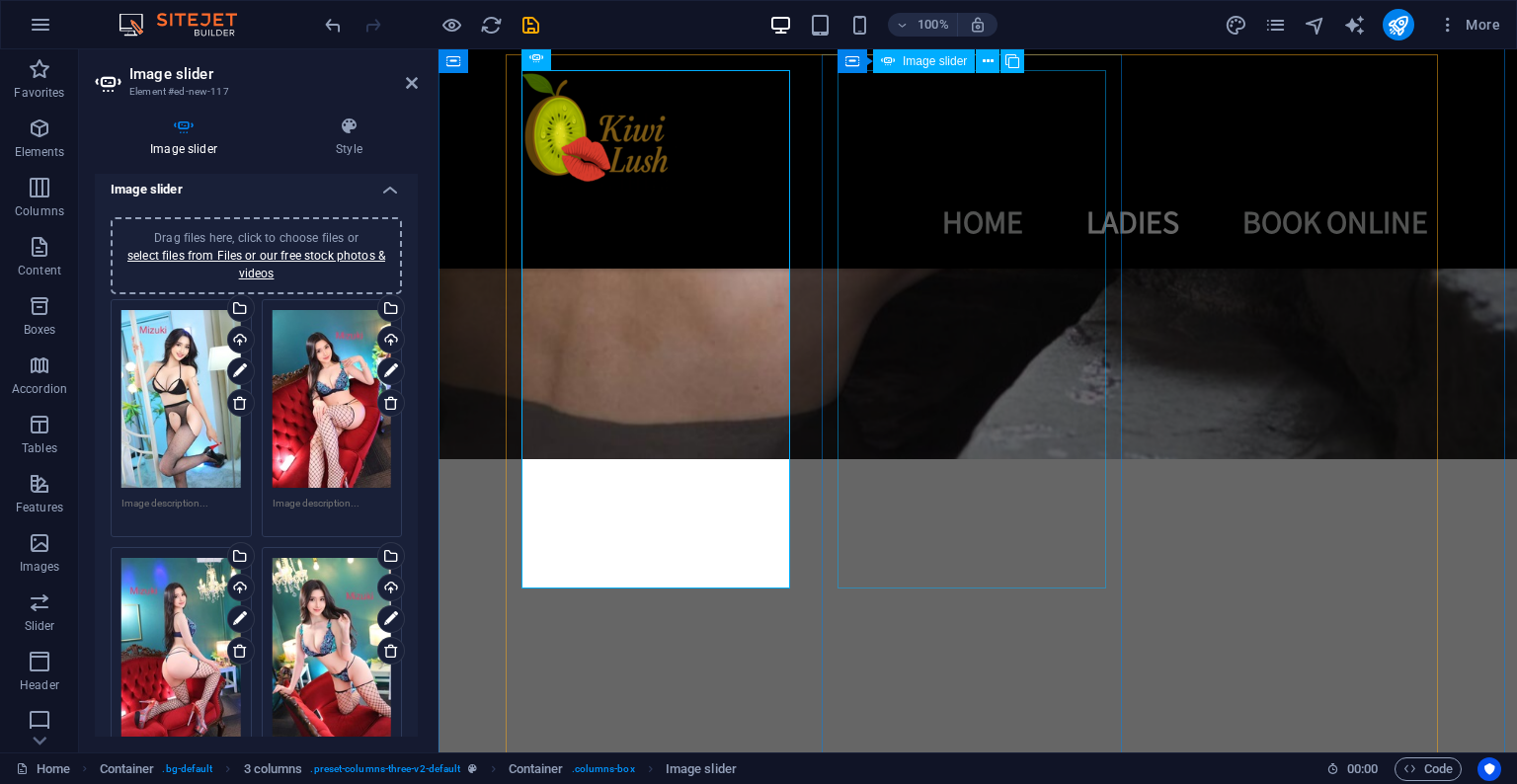 scroll, scrollTop: 834, scrollLeft: 0, axis: vertical 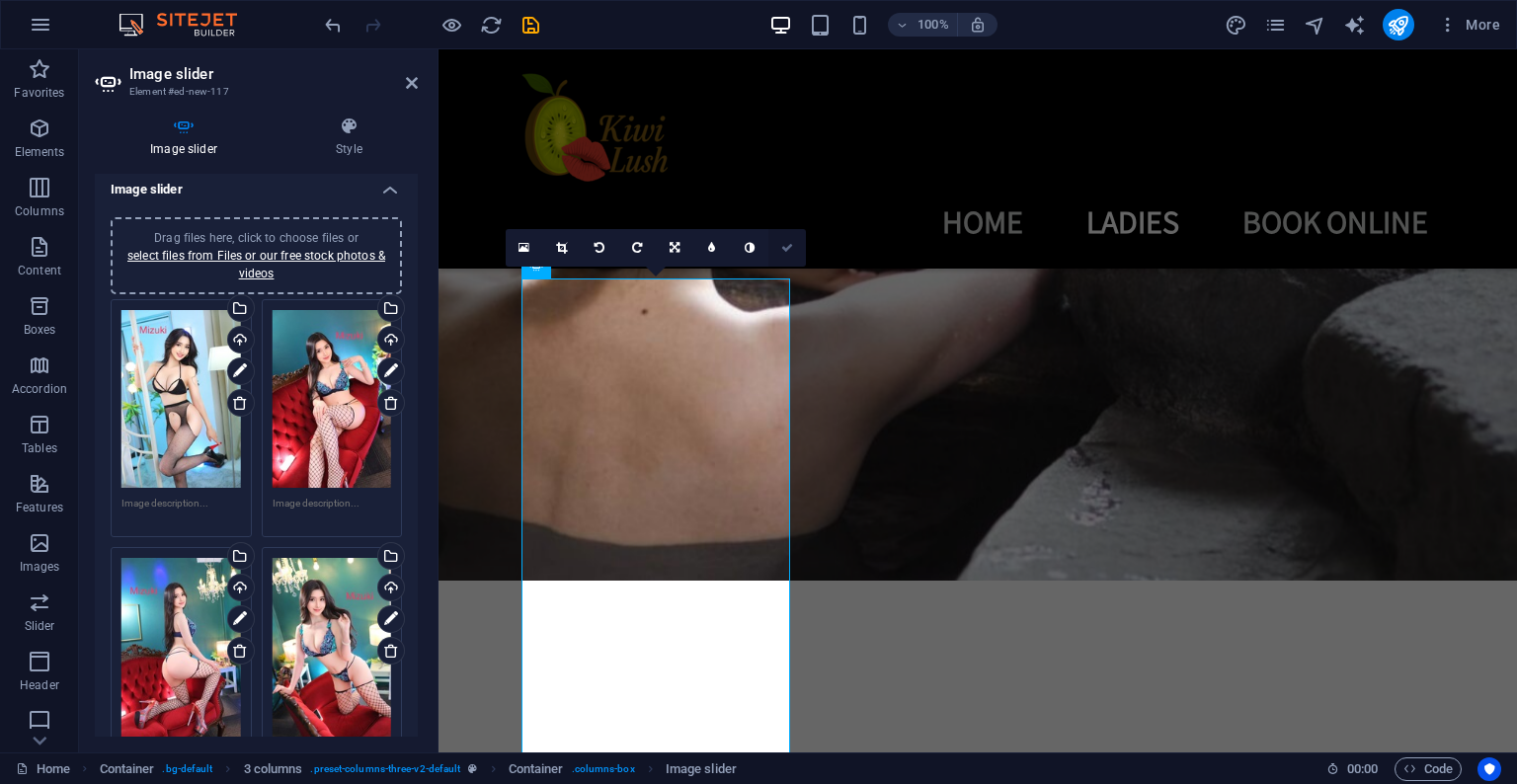 click at bounding box center [787, 248] 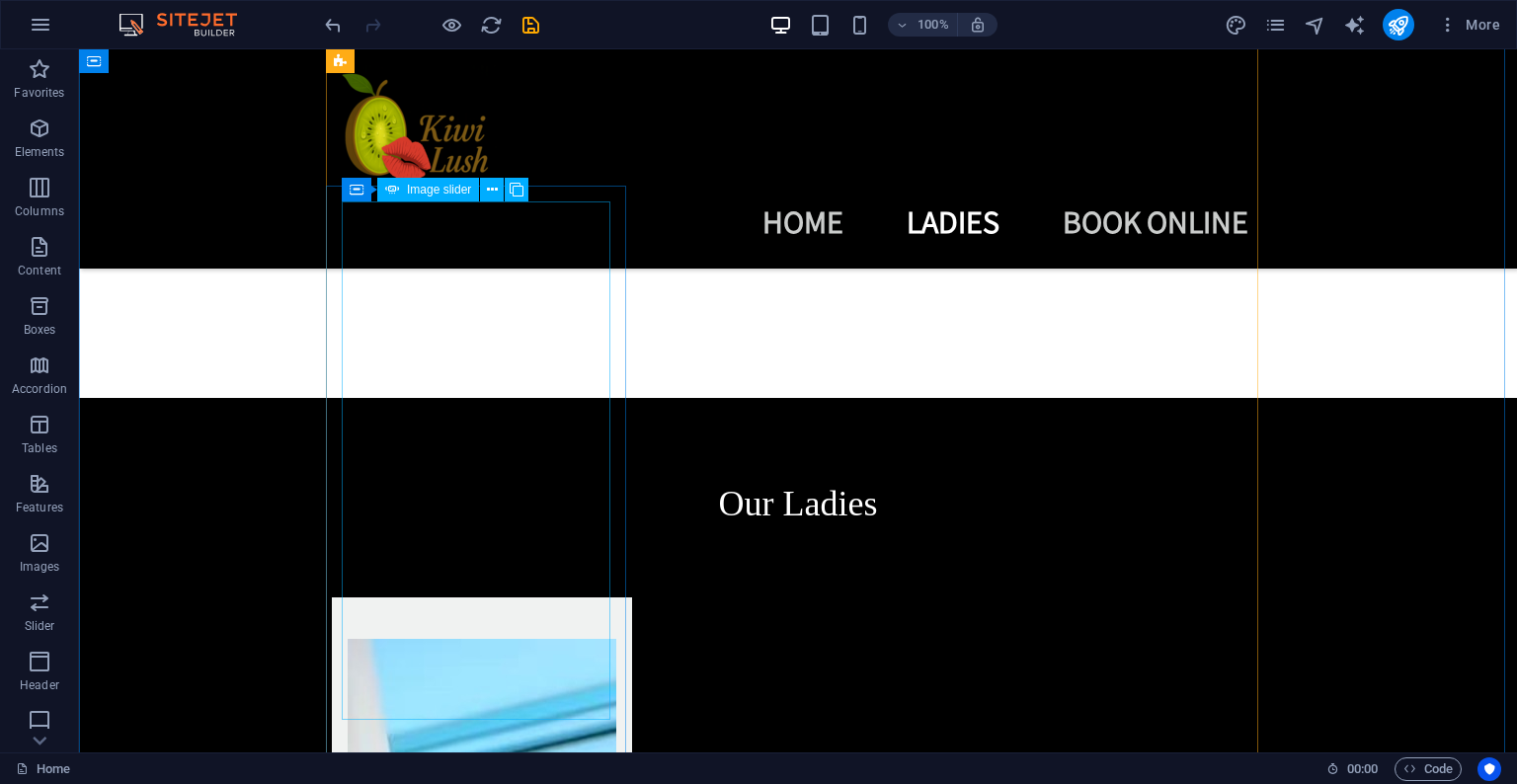 click at bounding box center [482, 6006] 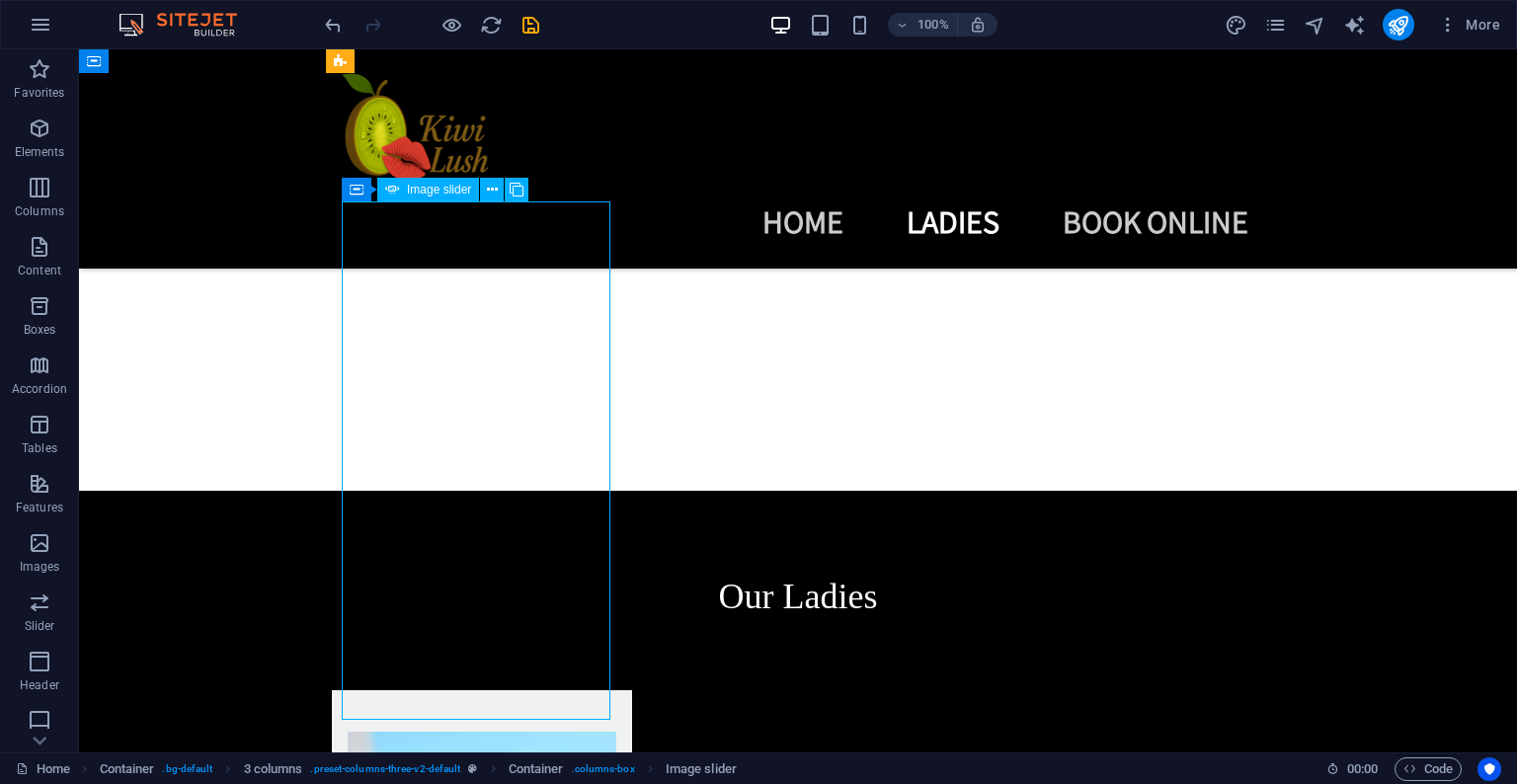 scroll, scrollTop: 2081, scrollLeft: 0, axis: vertical 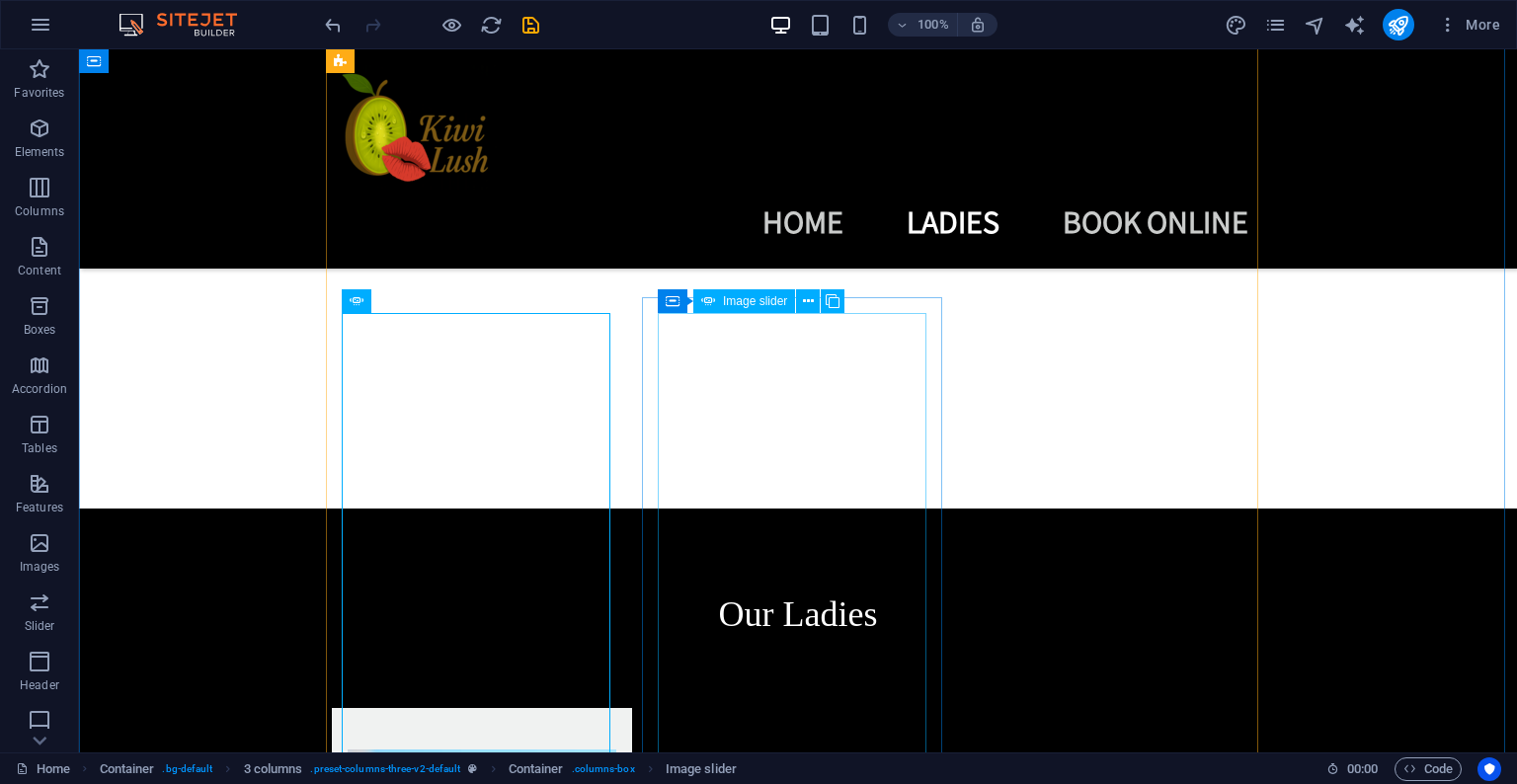 click at bounding box center [482, 7582] 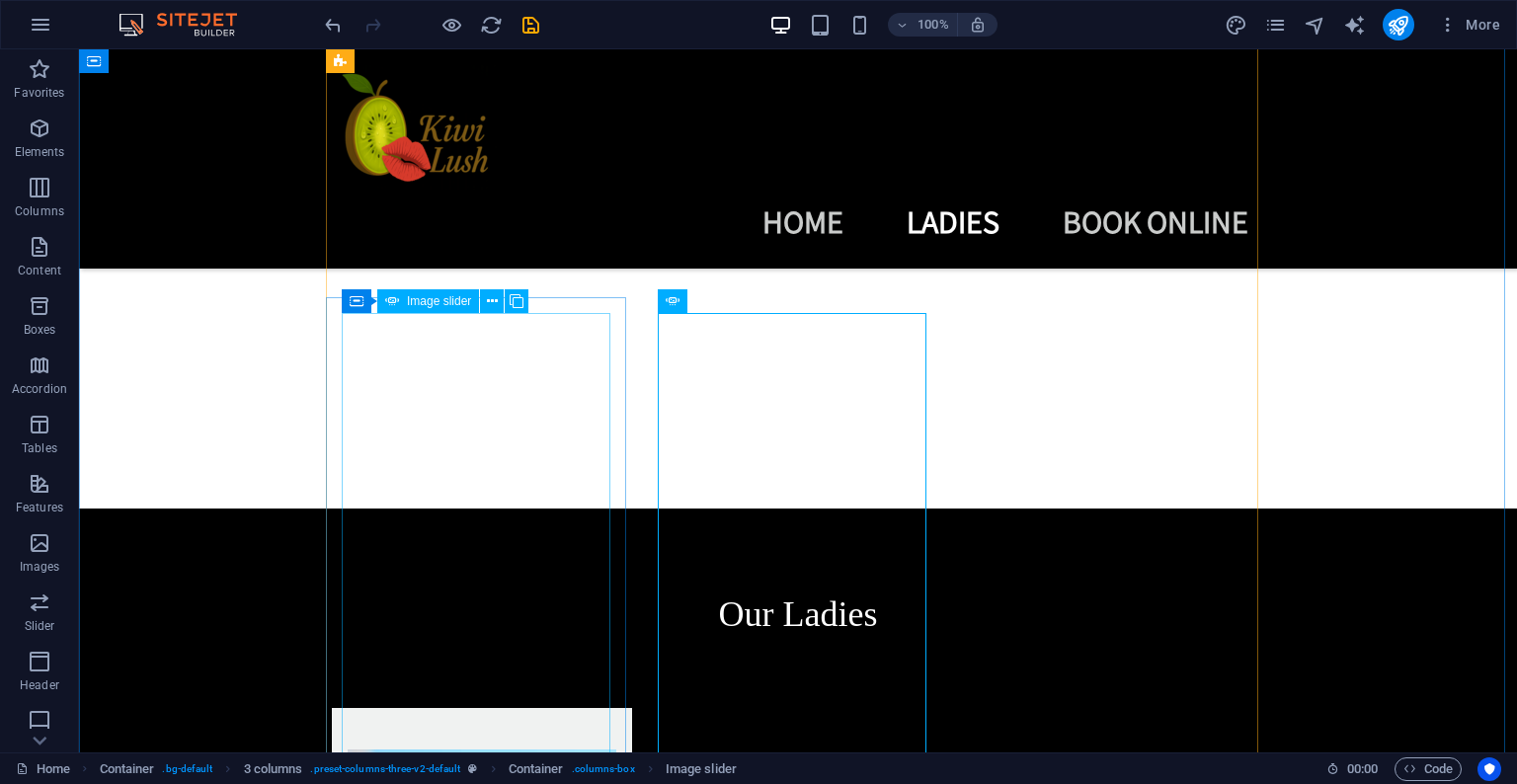 click at bounding box center [482, 6117] 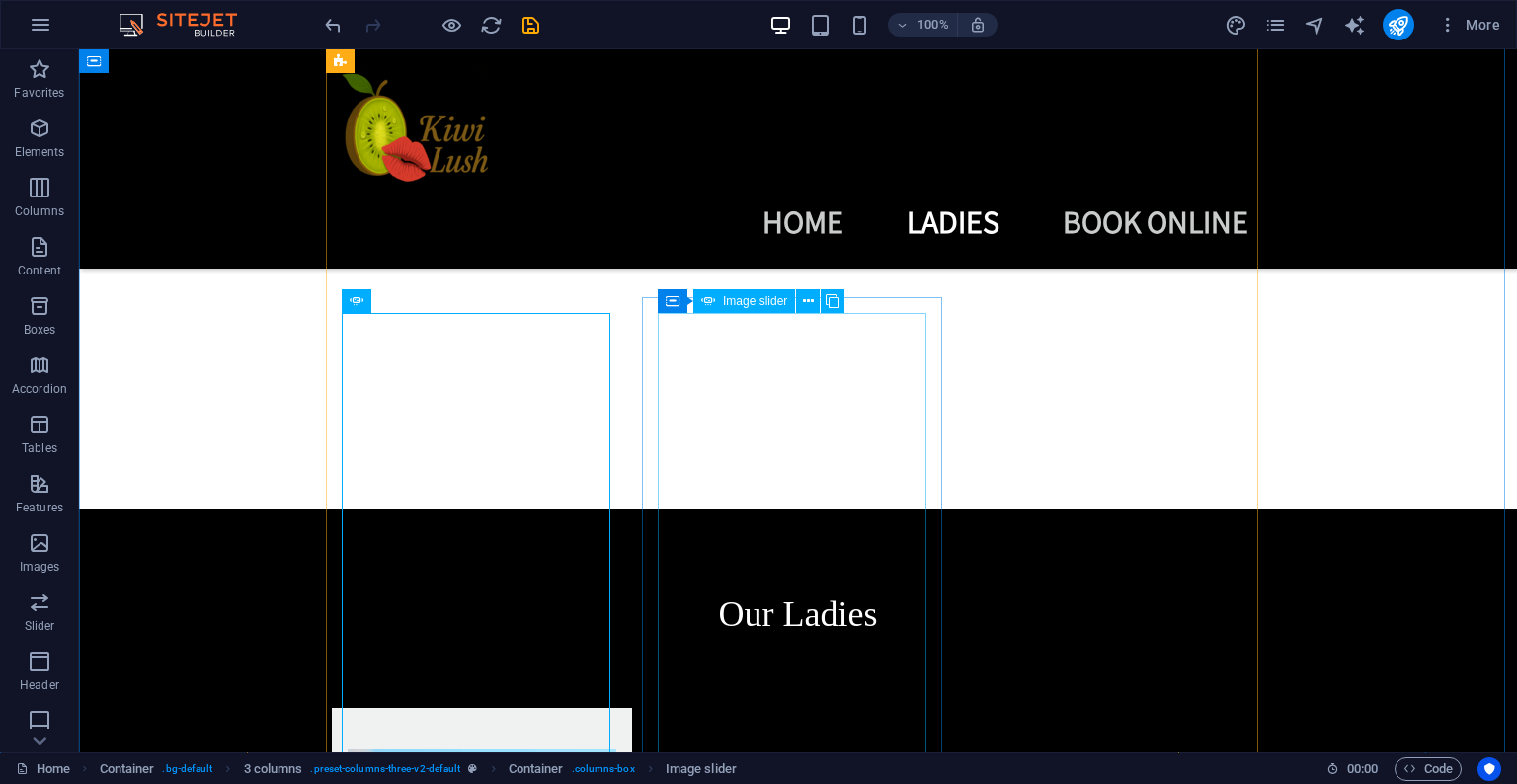 click at bounding box center (482, 7582) 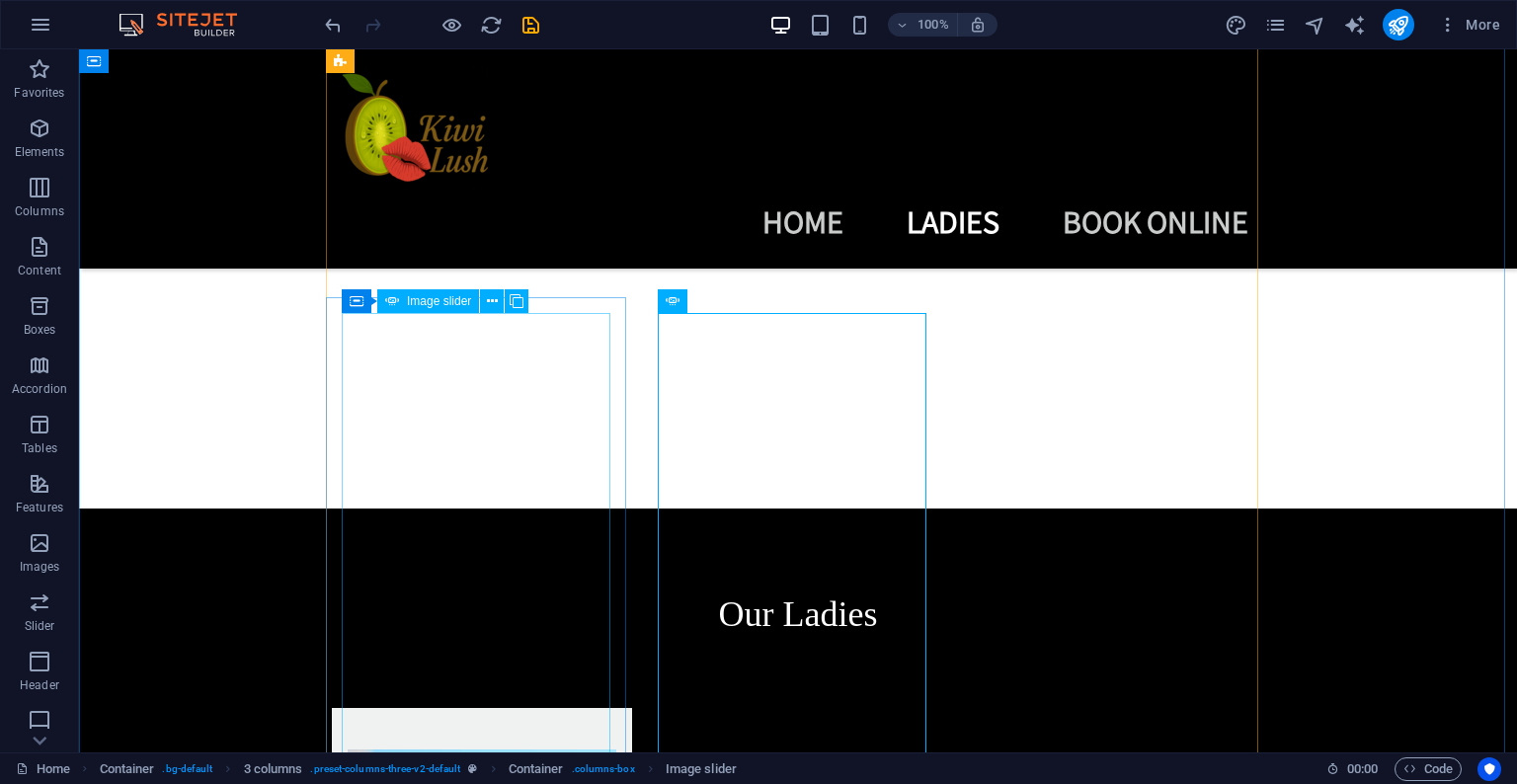click at bounding box center (482, 6117) 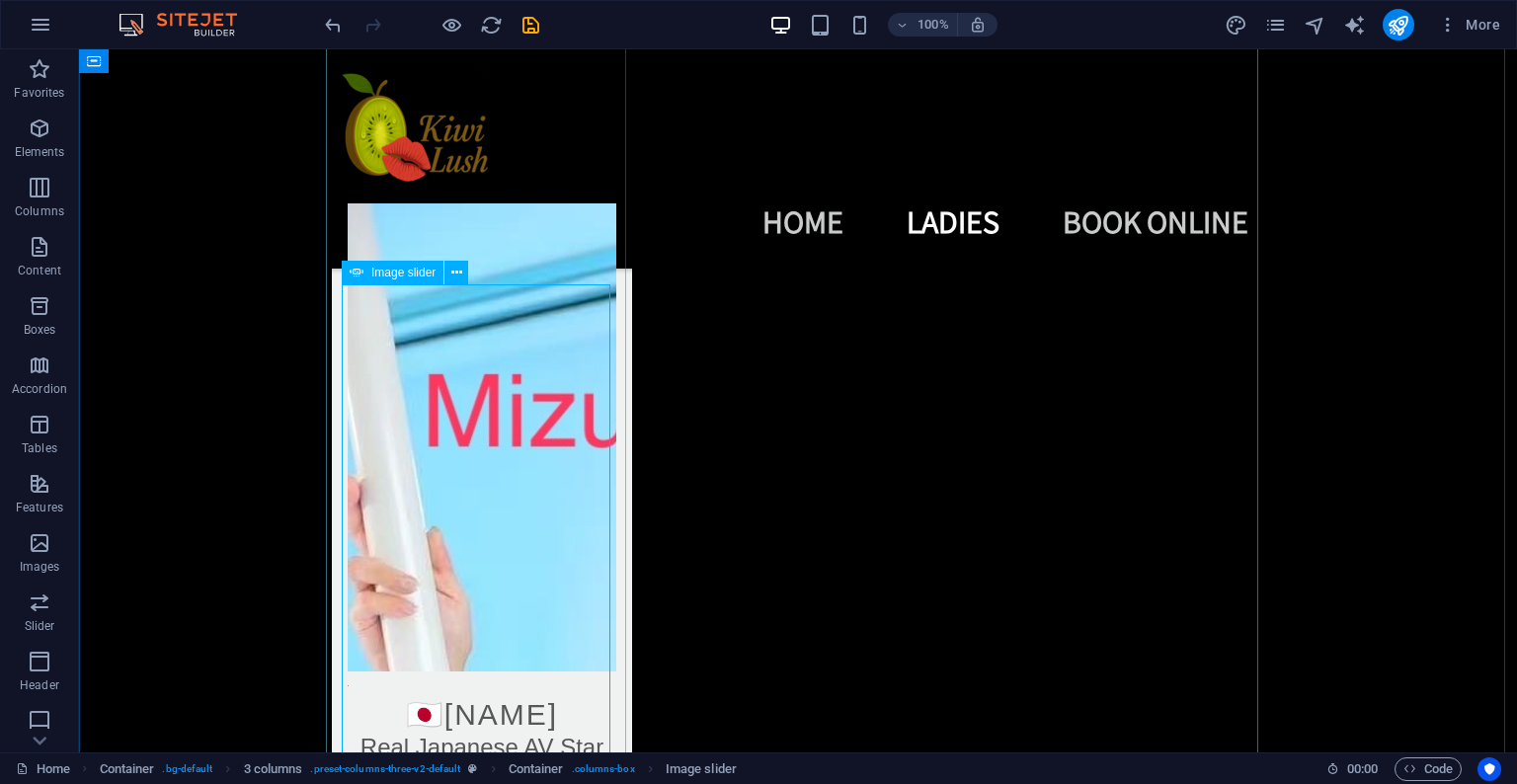 scroll, scrollTop: 2486, scrollLeft: 0, axis: vertical 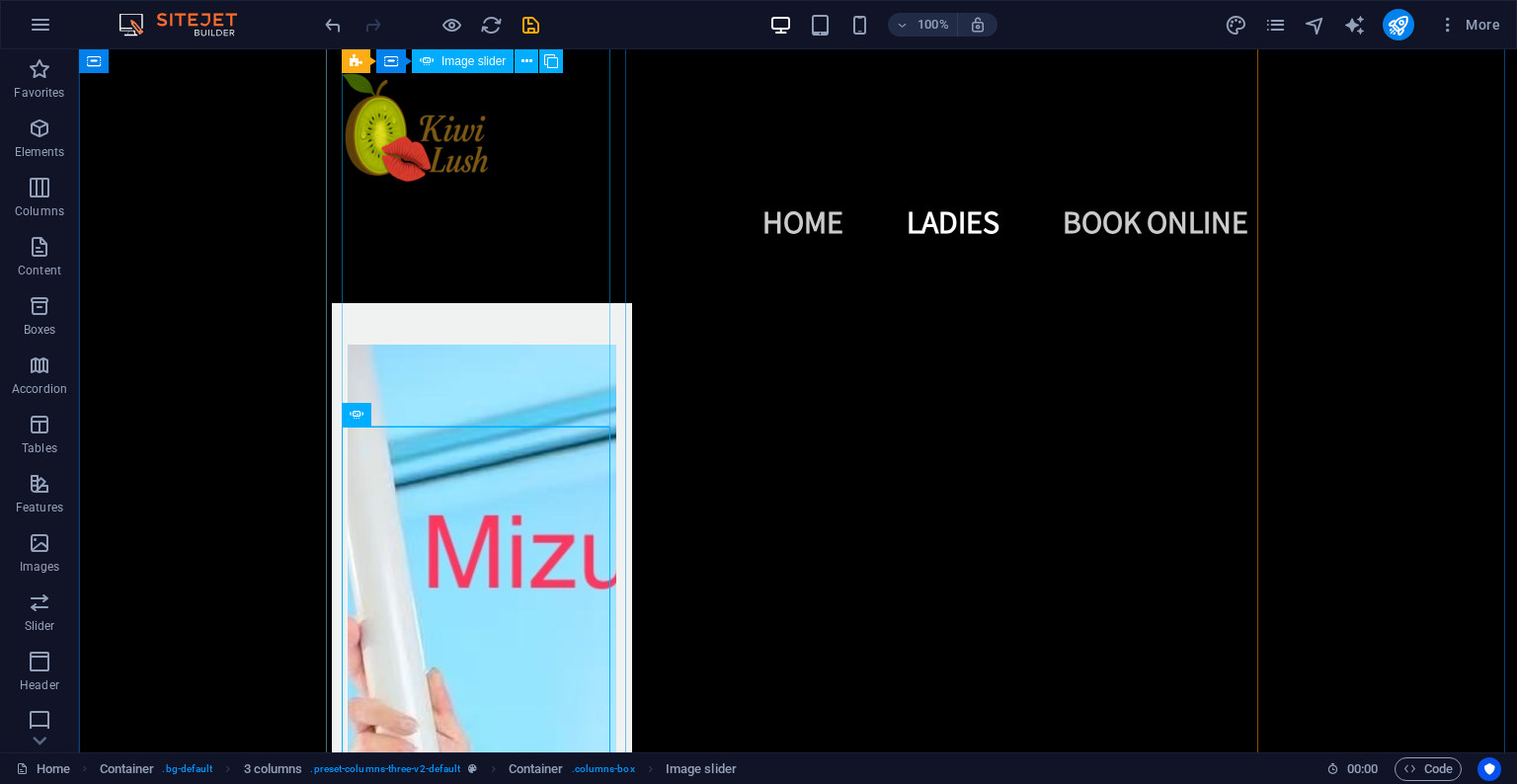 click at bounding box center [482, 5712] 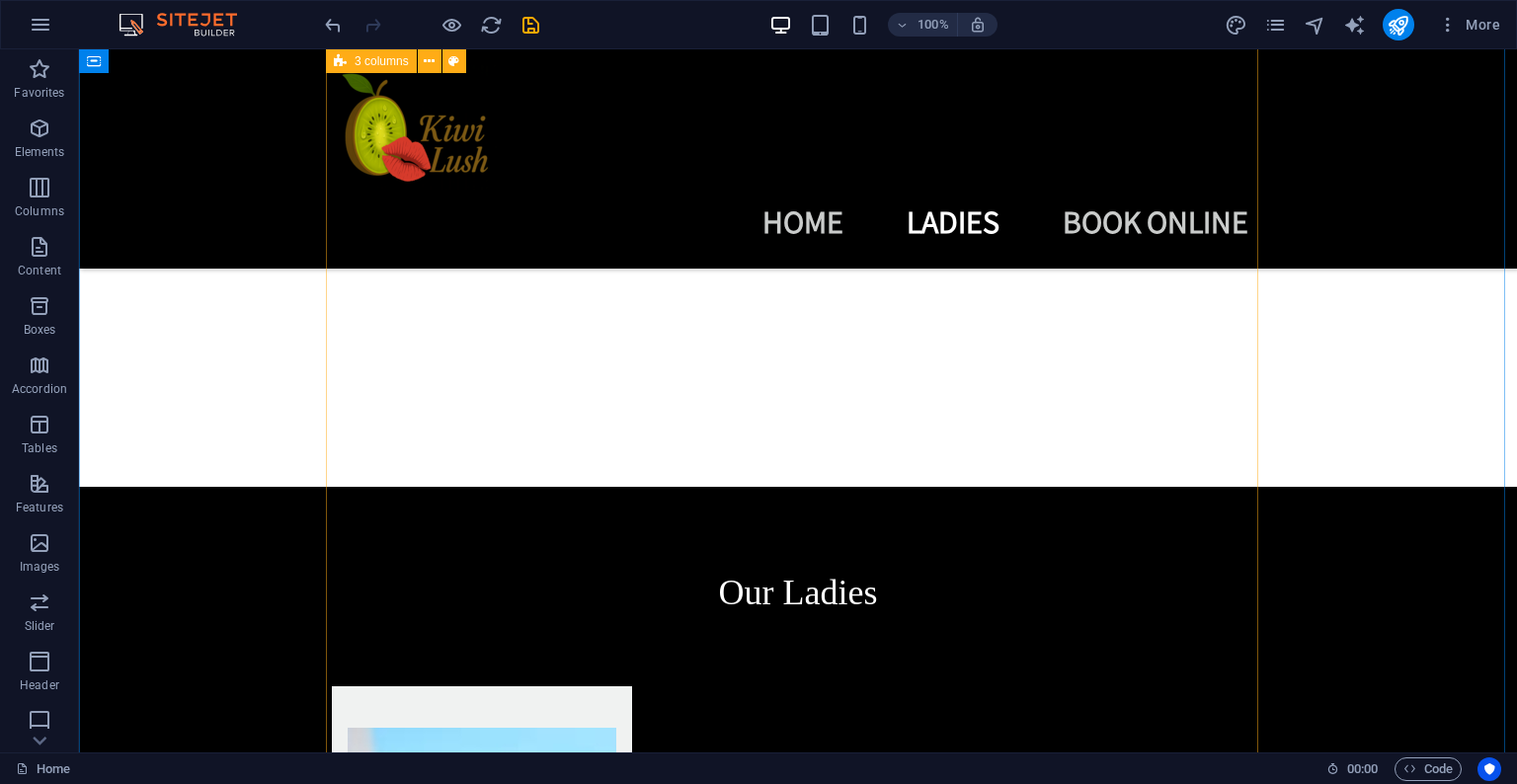 scroll, scrollTop: 2234, scrollLeft: 0, axis: vertical 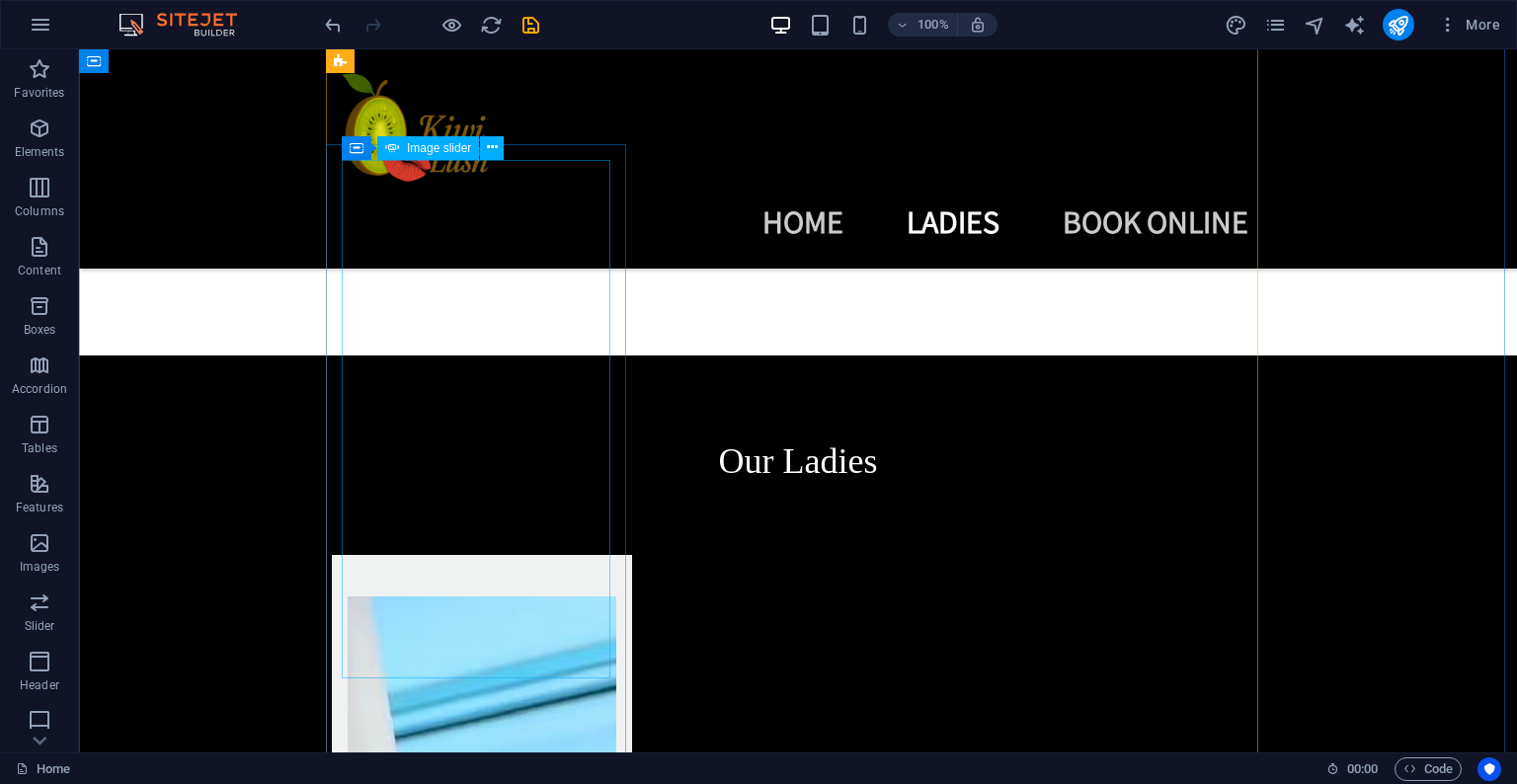 click at bounding box center (482, 5964) 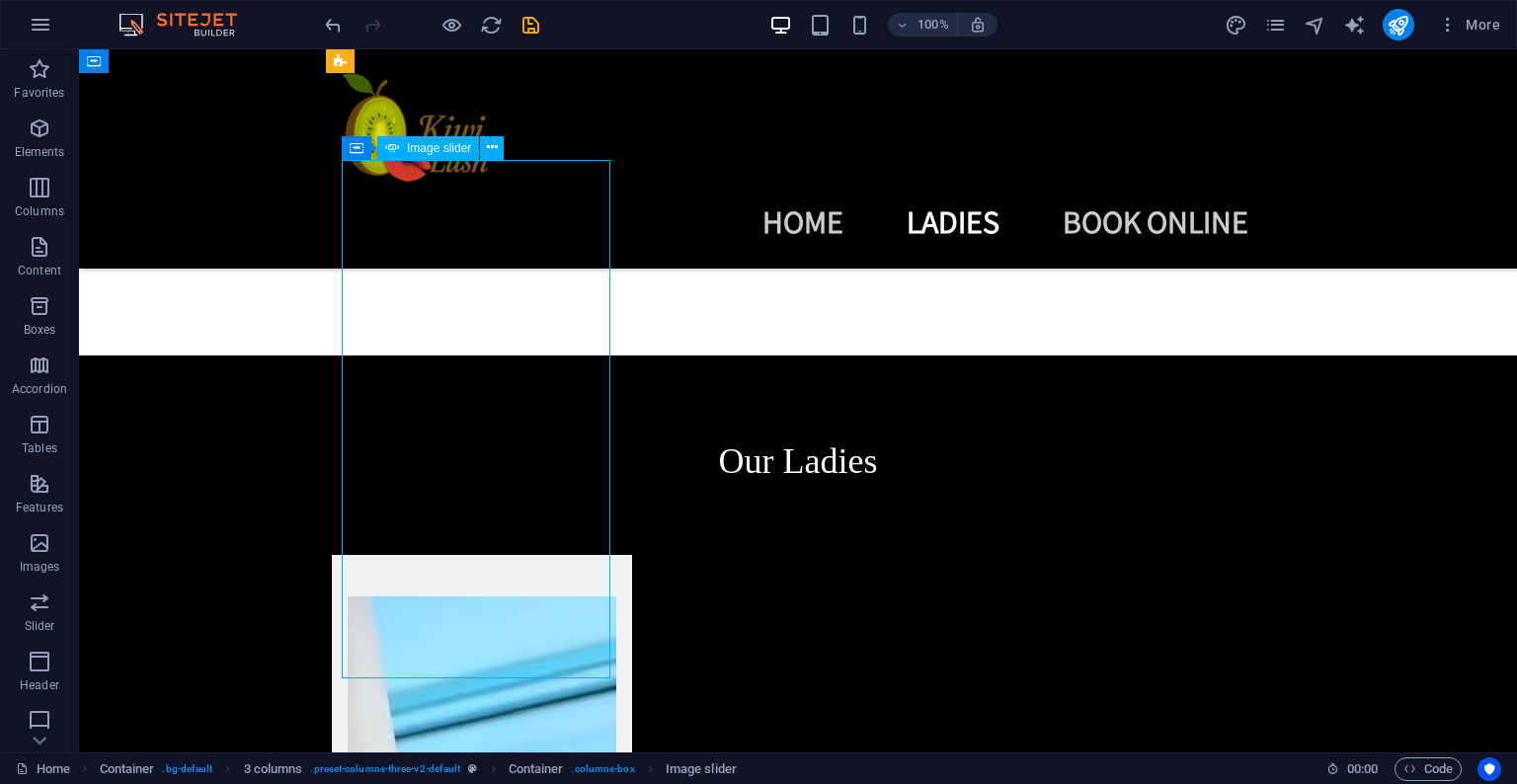 click at bounding box center (482, 5964) 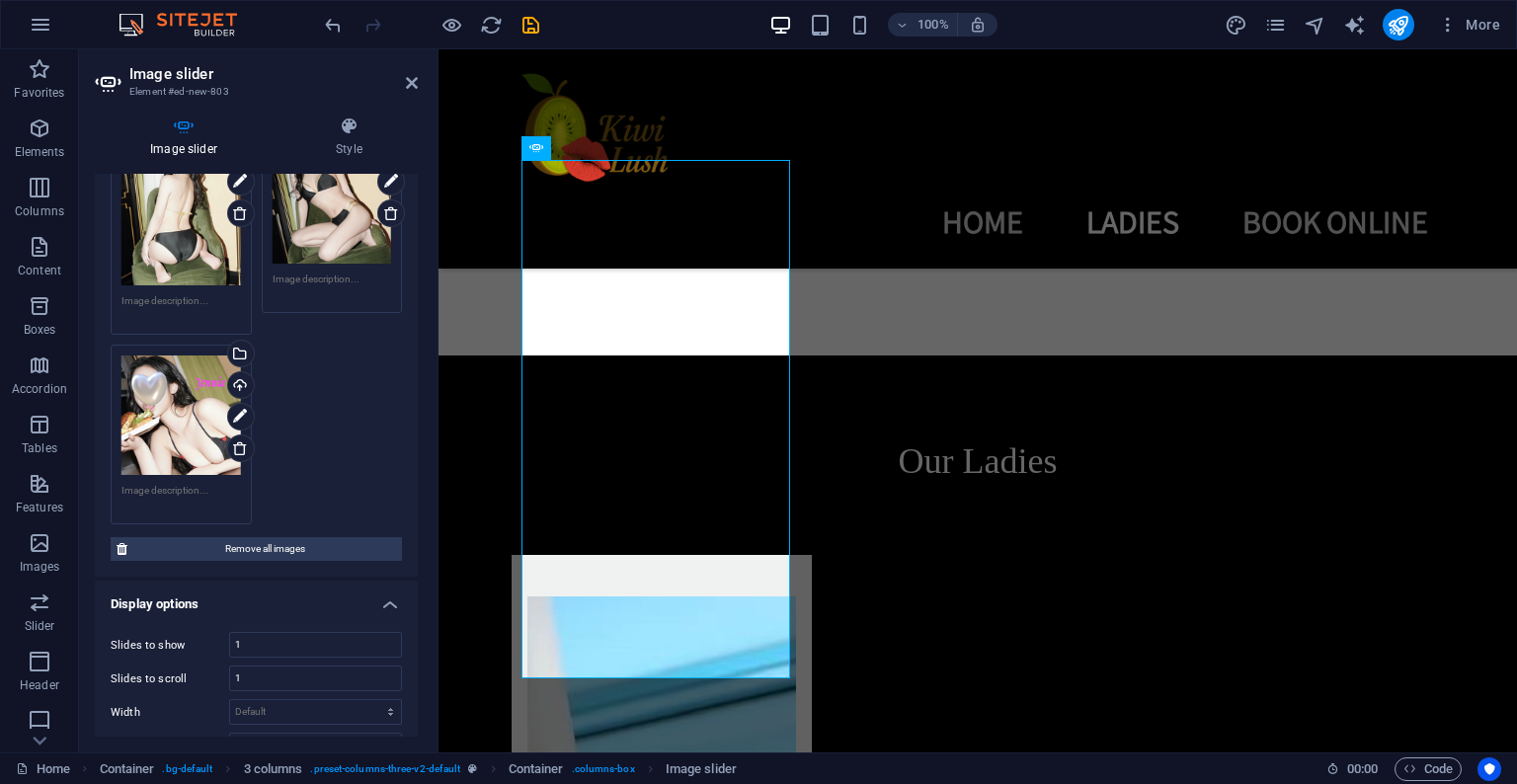 scroll, scrollTop: 329, scrollLeft: 0, axis: vertical 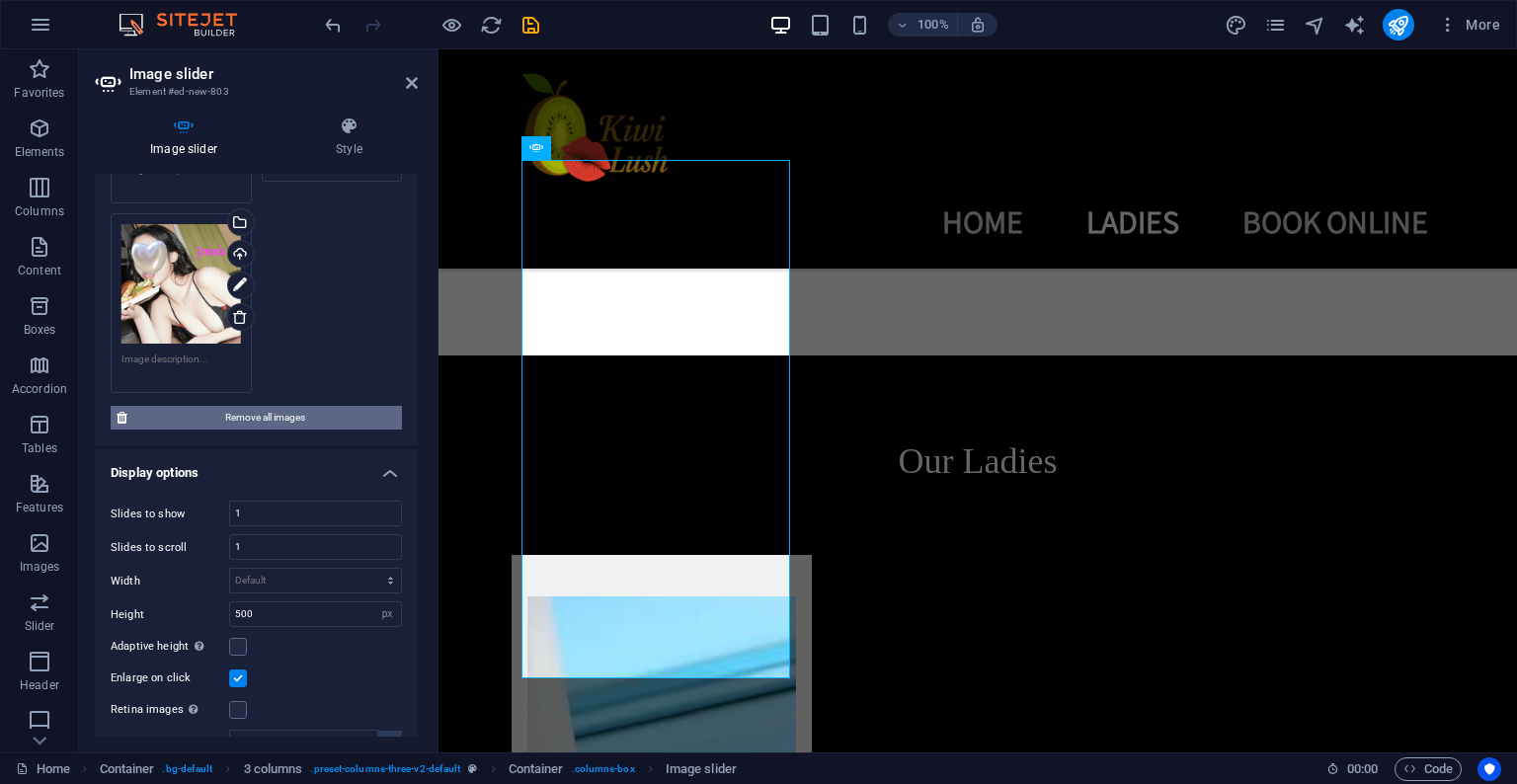 click on "Remove all images" at bounding box center [265, 418] 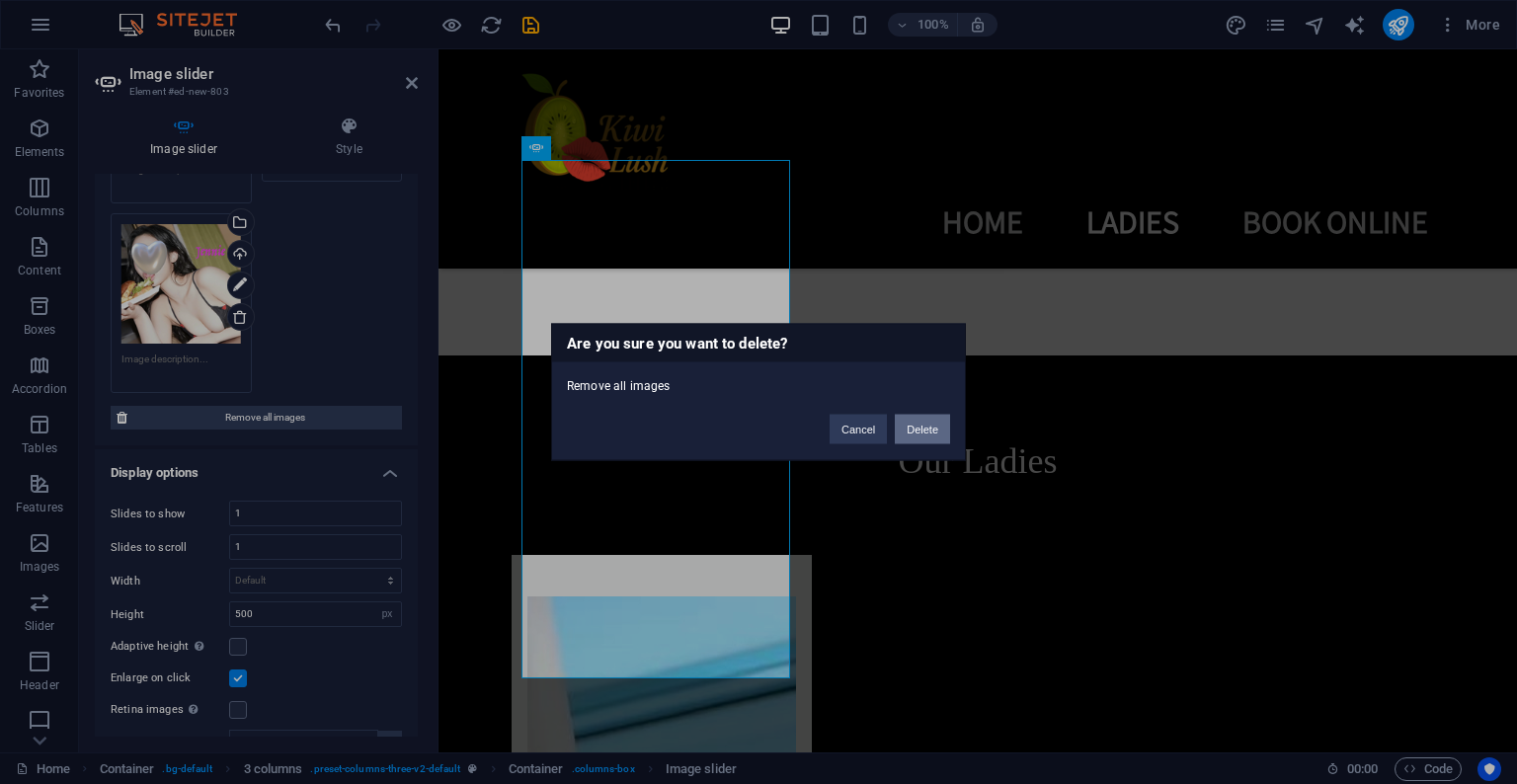 click on "Delete" at bounding box center (922, 430) 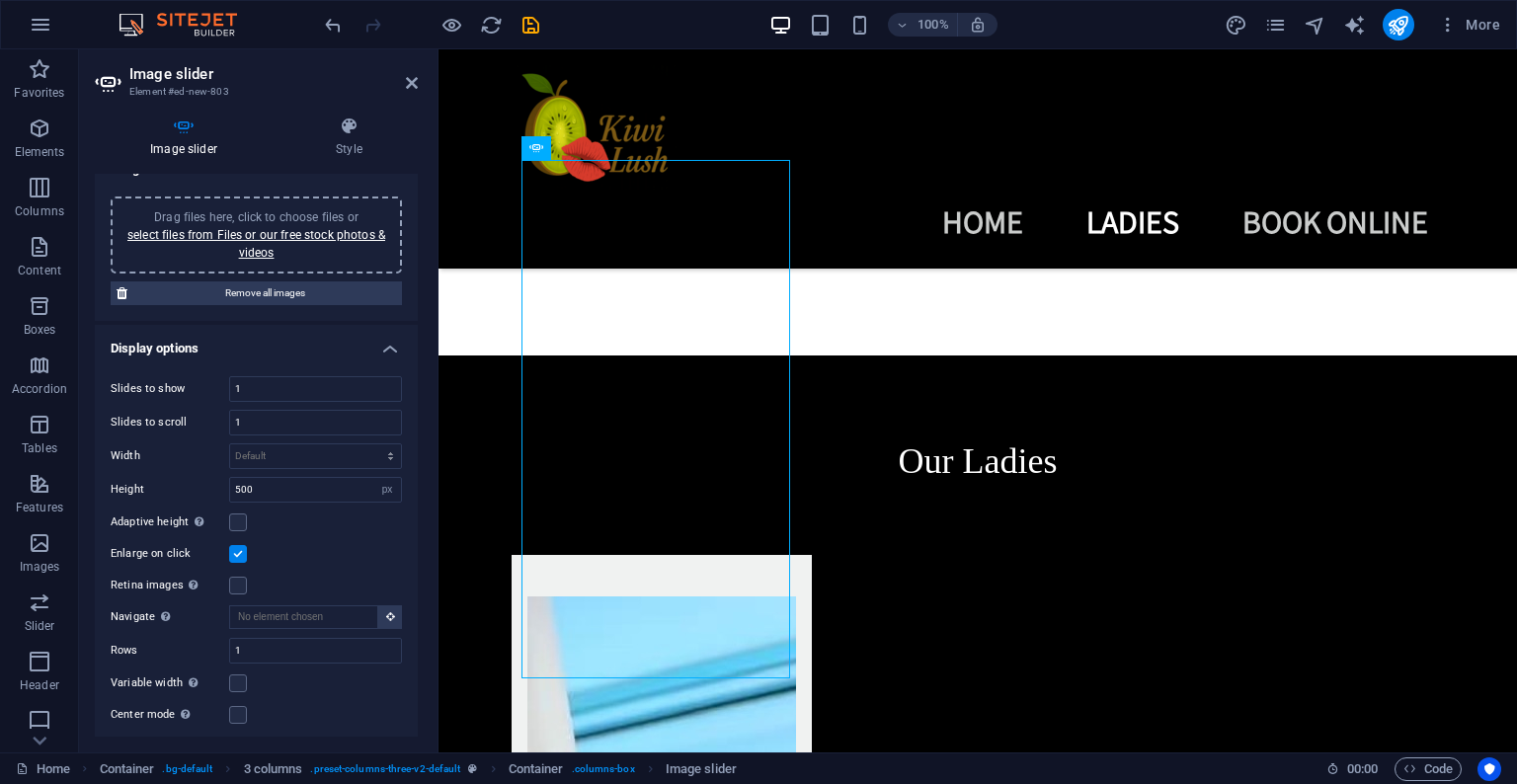 scroll, scrollTop: 0, scrollLeft: 0, axis: both 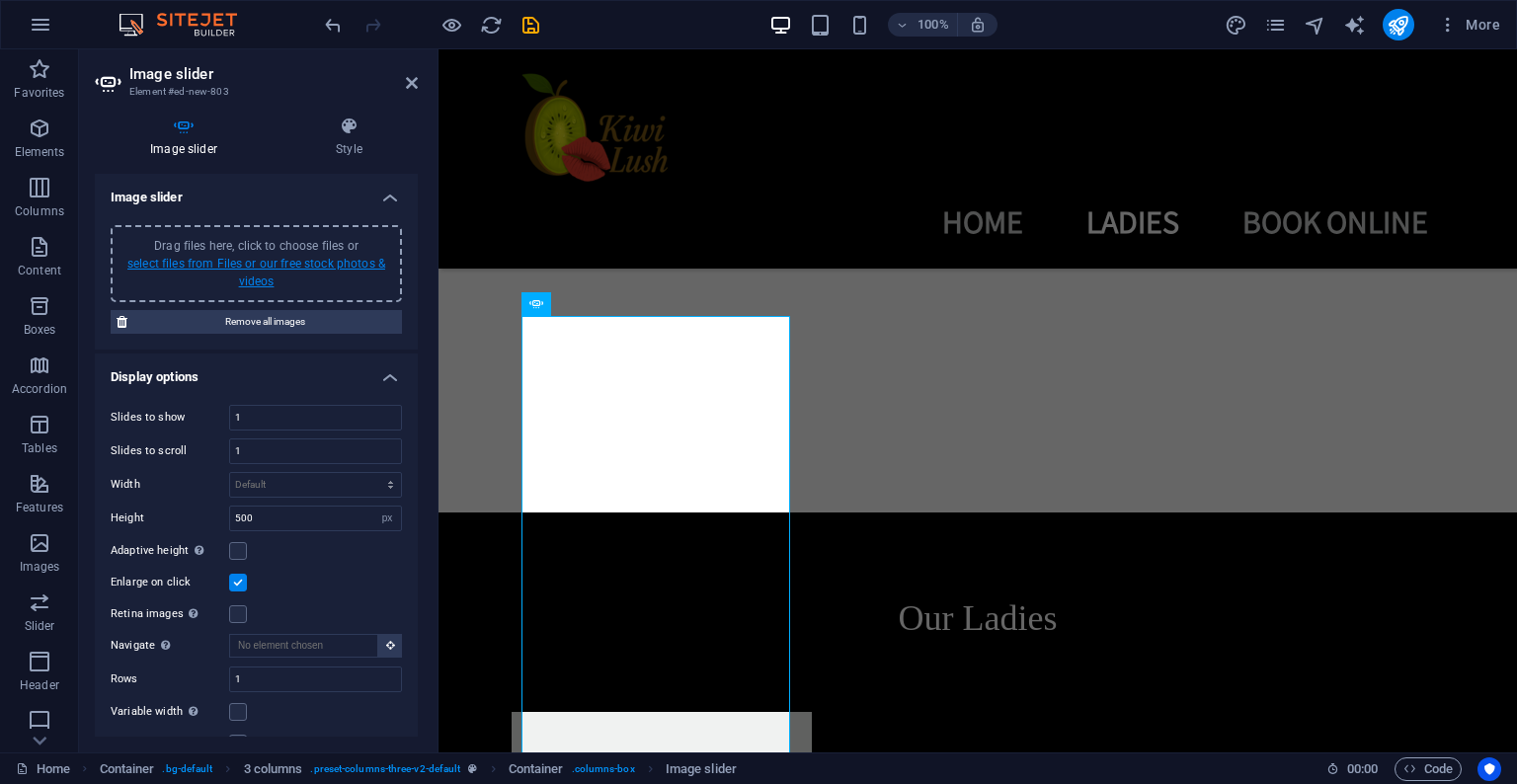 click on "select files from Files or our free stock photos & videos" at bounding box center [256, 273] 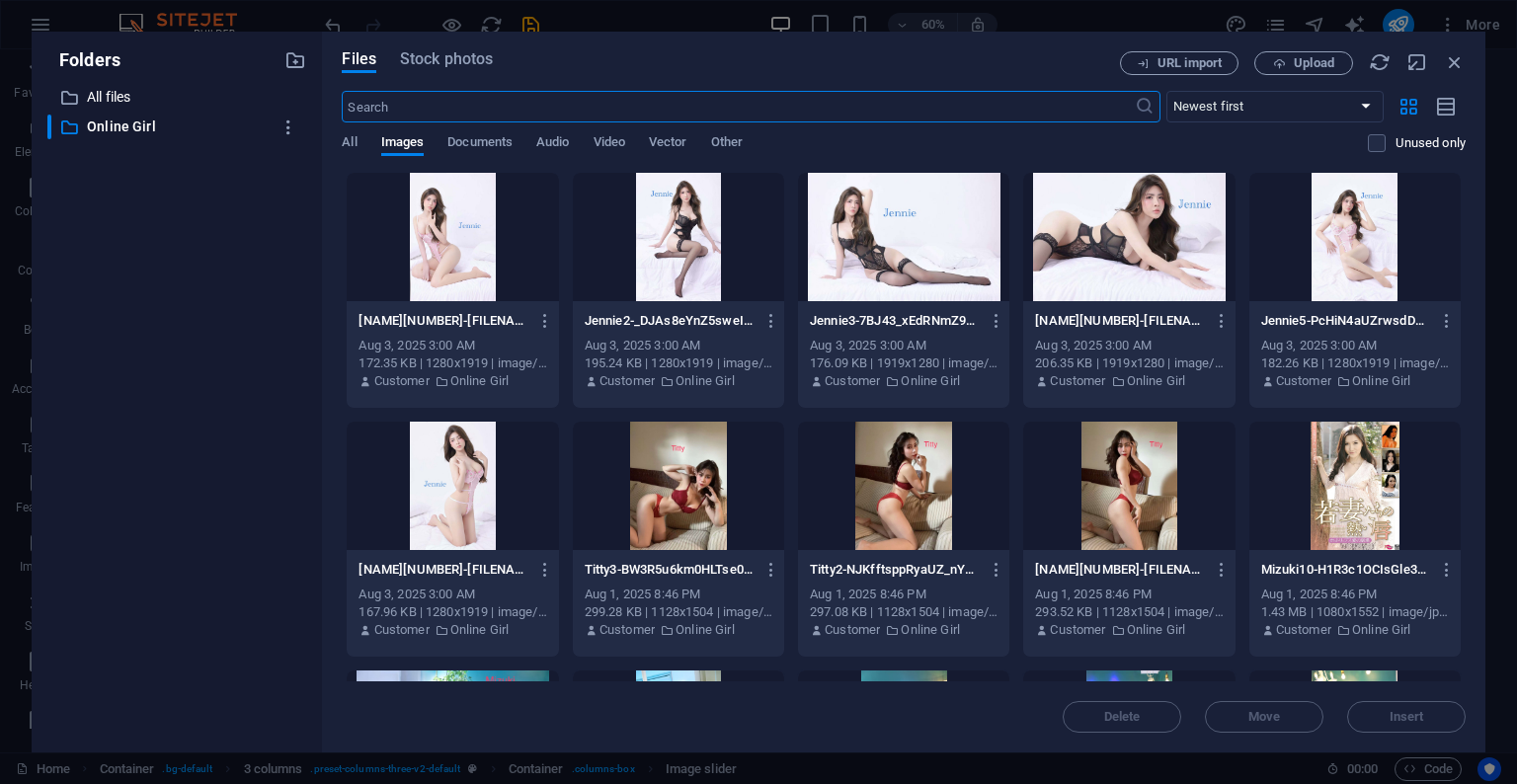 scroll, scrollTop: 2400, scrollLeft: 0, axis: vertical 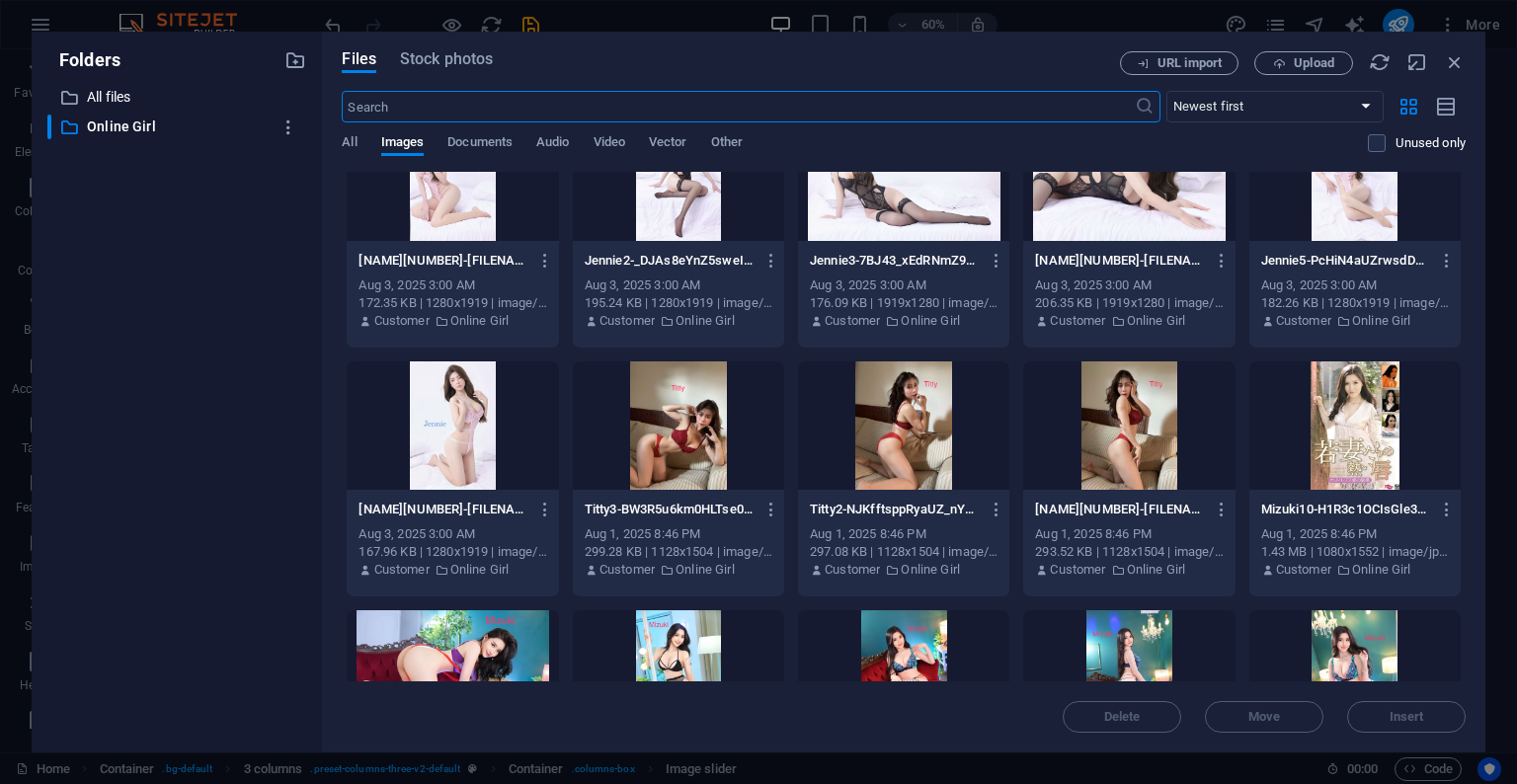 click at bounding box center [1129, 426] 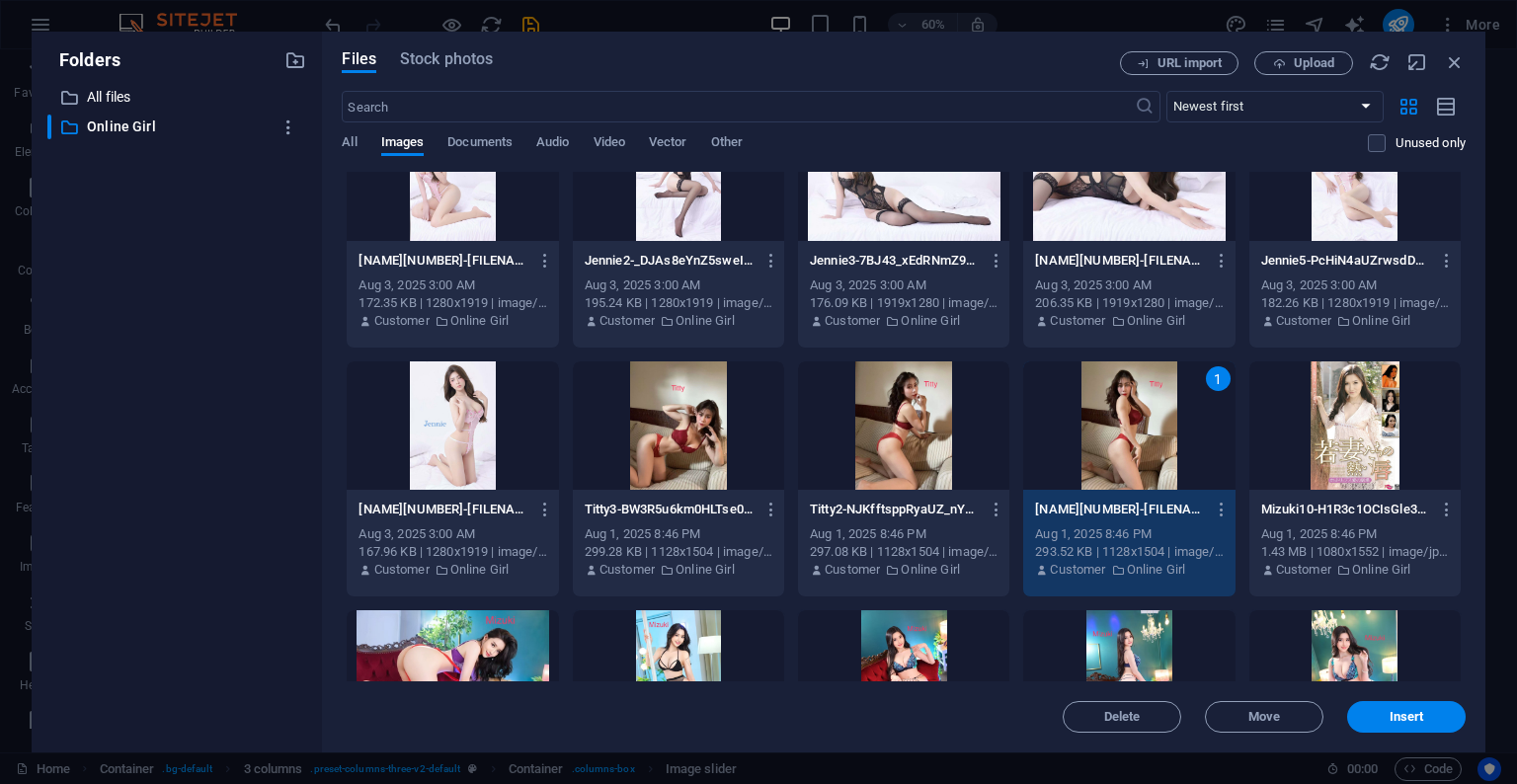 click at bounding box center [679, 426] 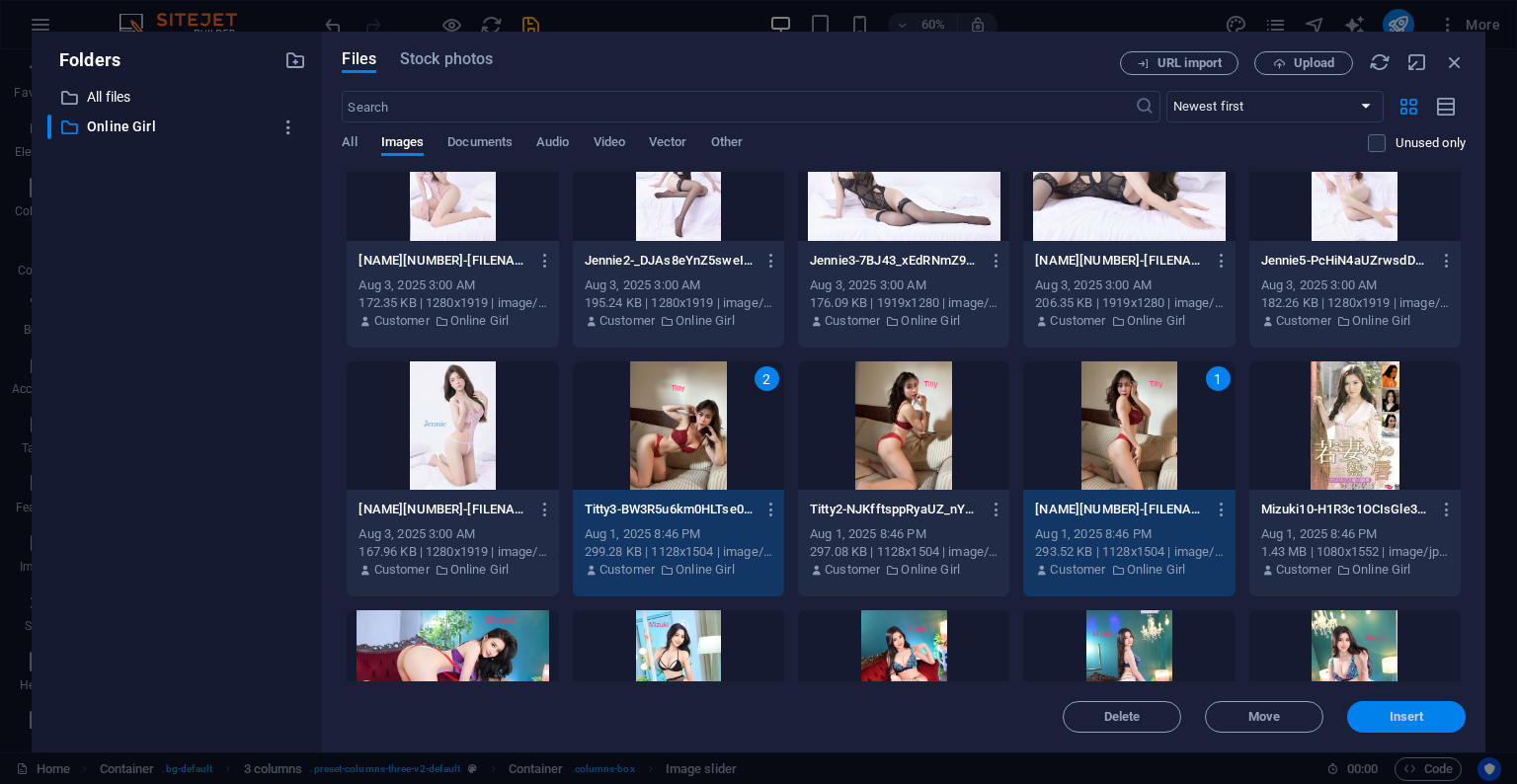 click on "Insert" at bounding box center (1406, 717) 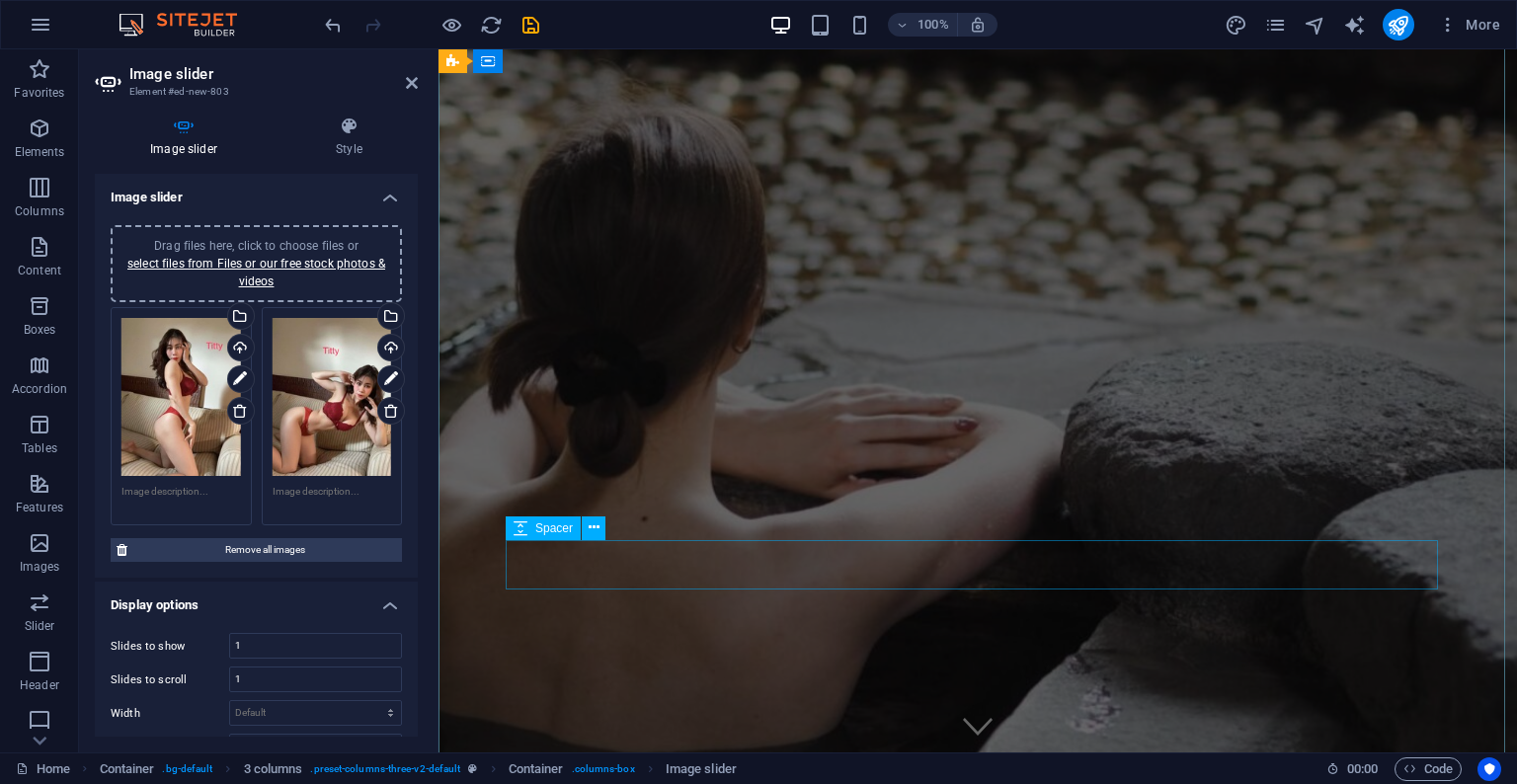 scroll, scrollTop: 0, scrollLeft: 0, axis: both 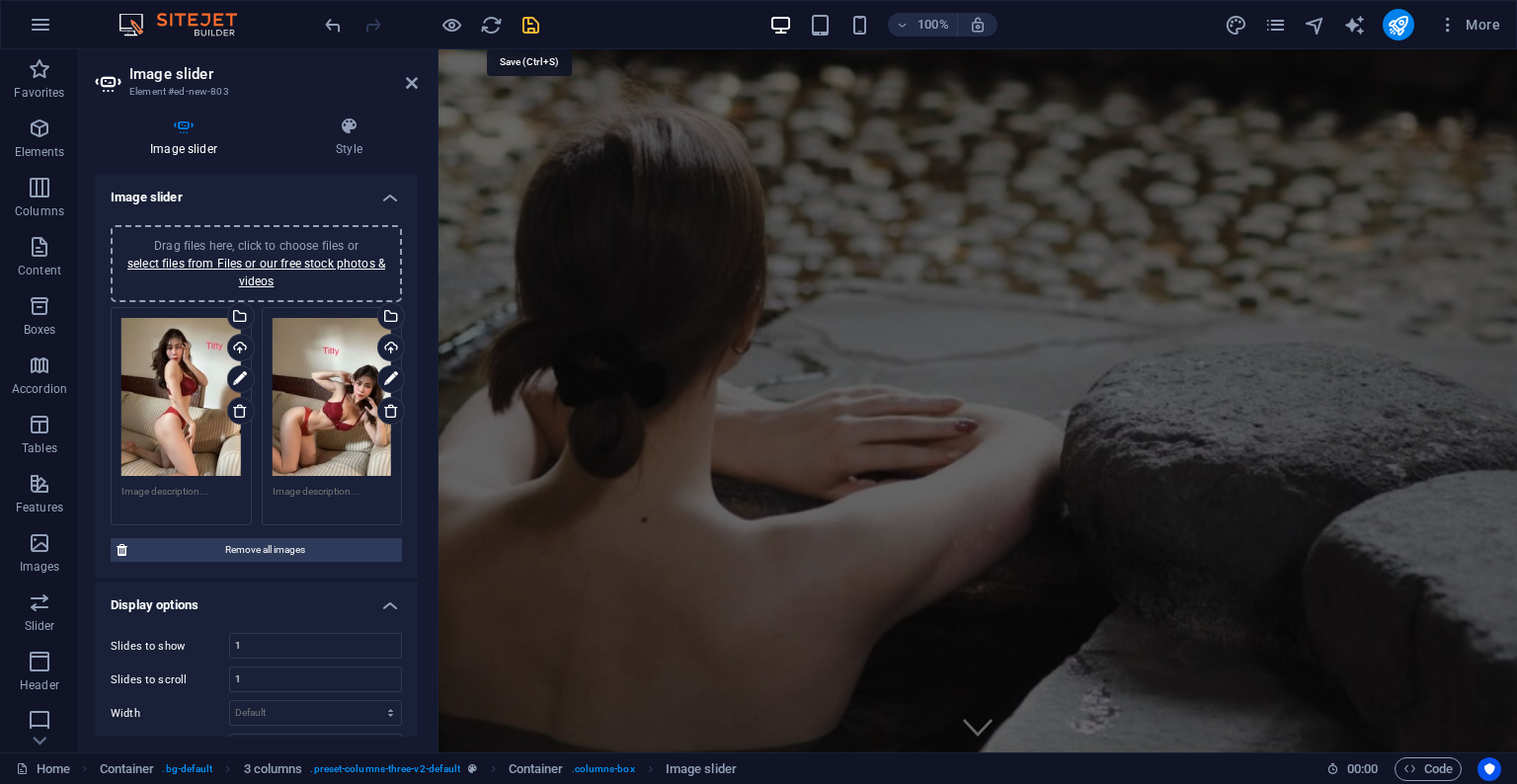 click at bounding box center [530, 25] 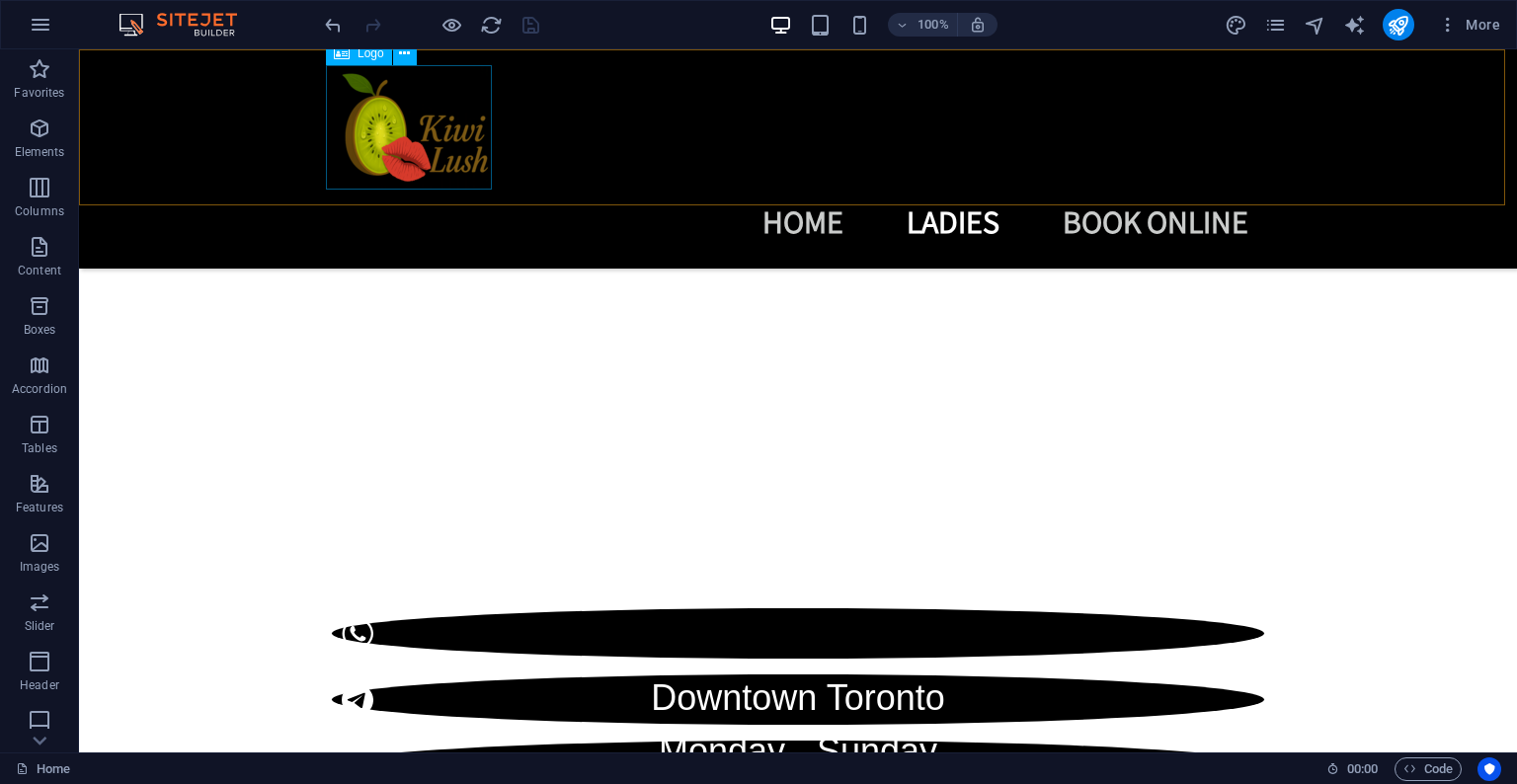 scroll, scrollTop: 920, scrollLeft: 0, axis: vertical 